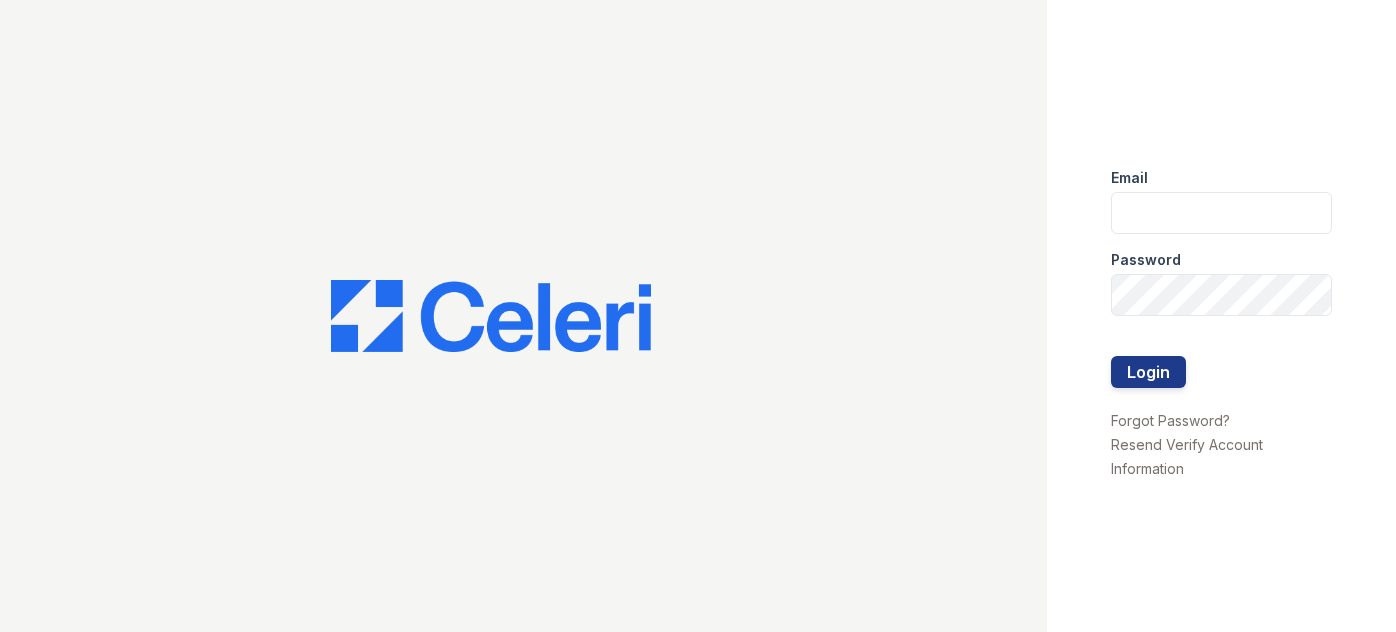 scroll, scrollTop: 0, scrollLeft: 0, axis: both 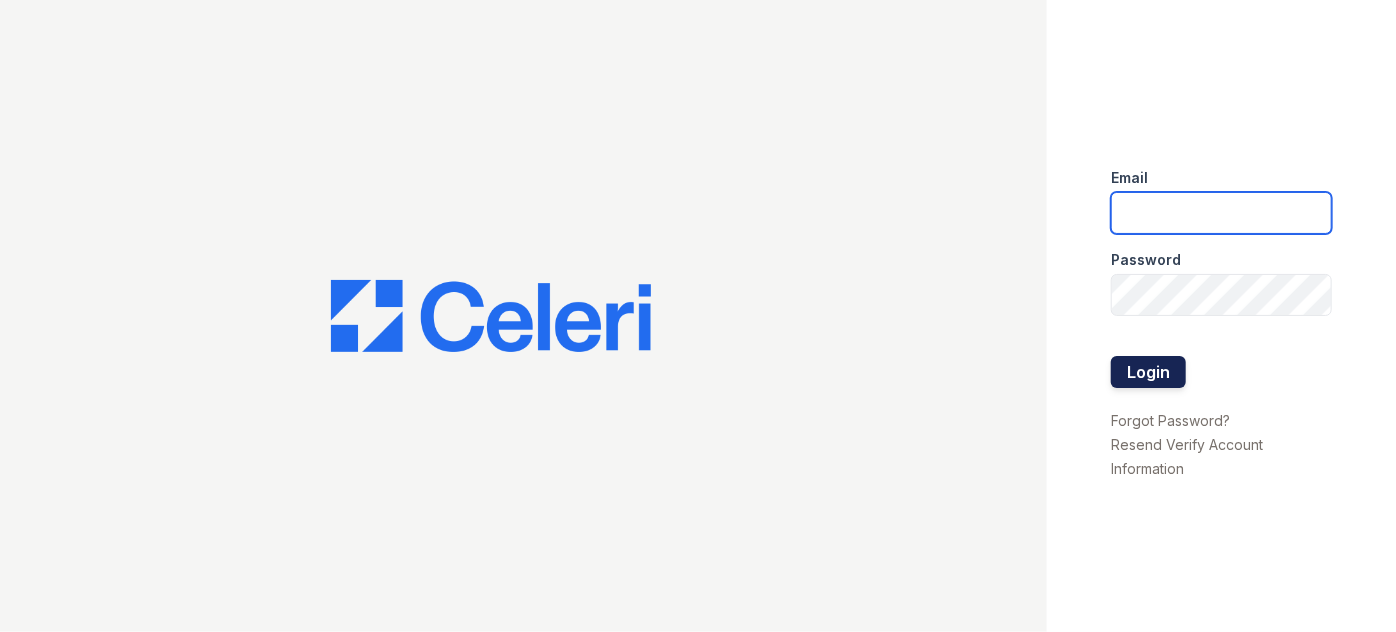 type on "[USERNAME]@[DOMAIN]" 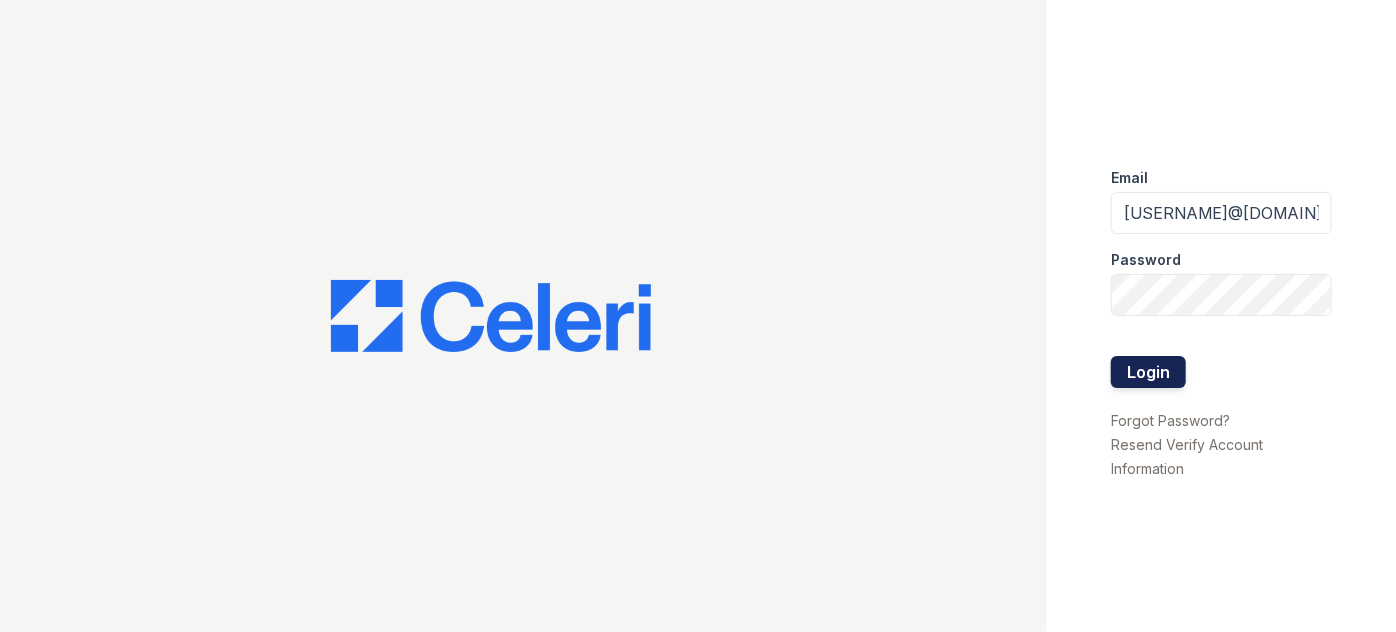 click on "Login" at bounding box center (1148, 372) 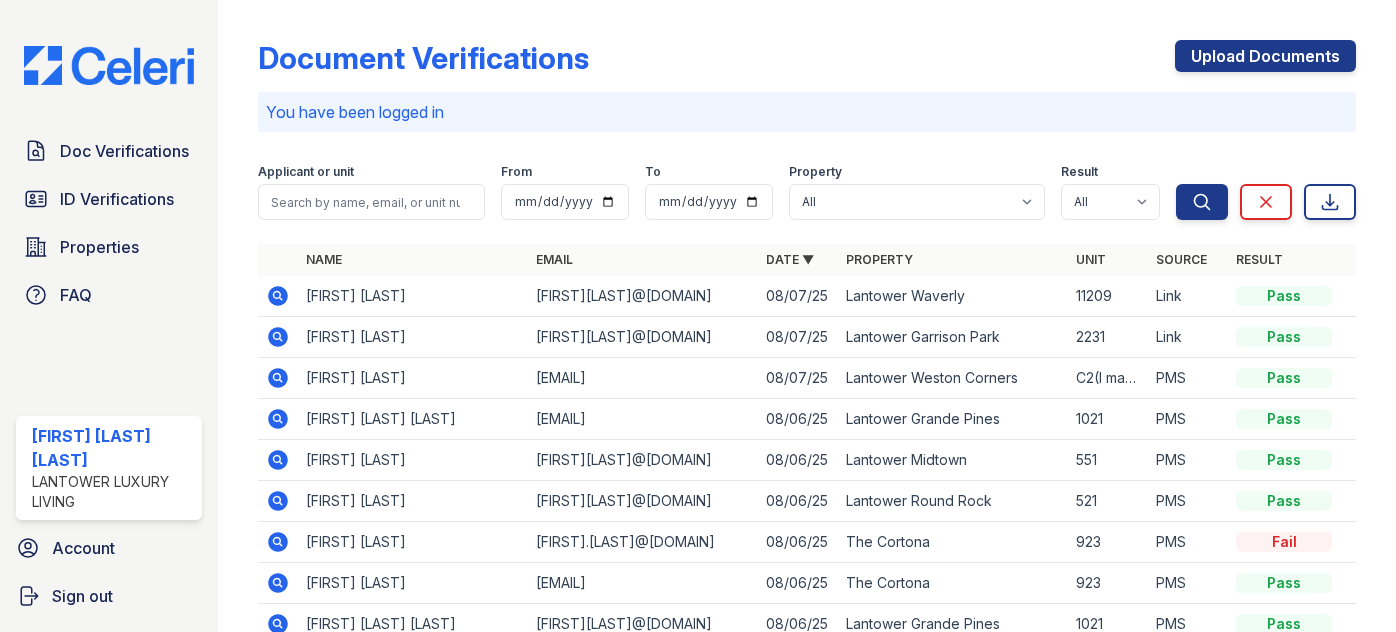 scroll, scrollTop: 0, scrollLeft: 0, axis: both 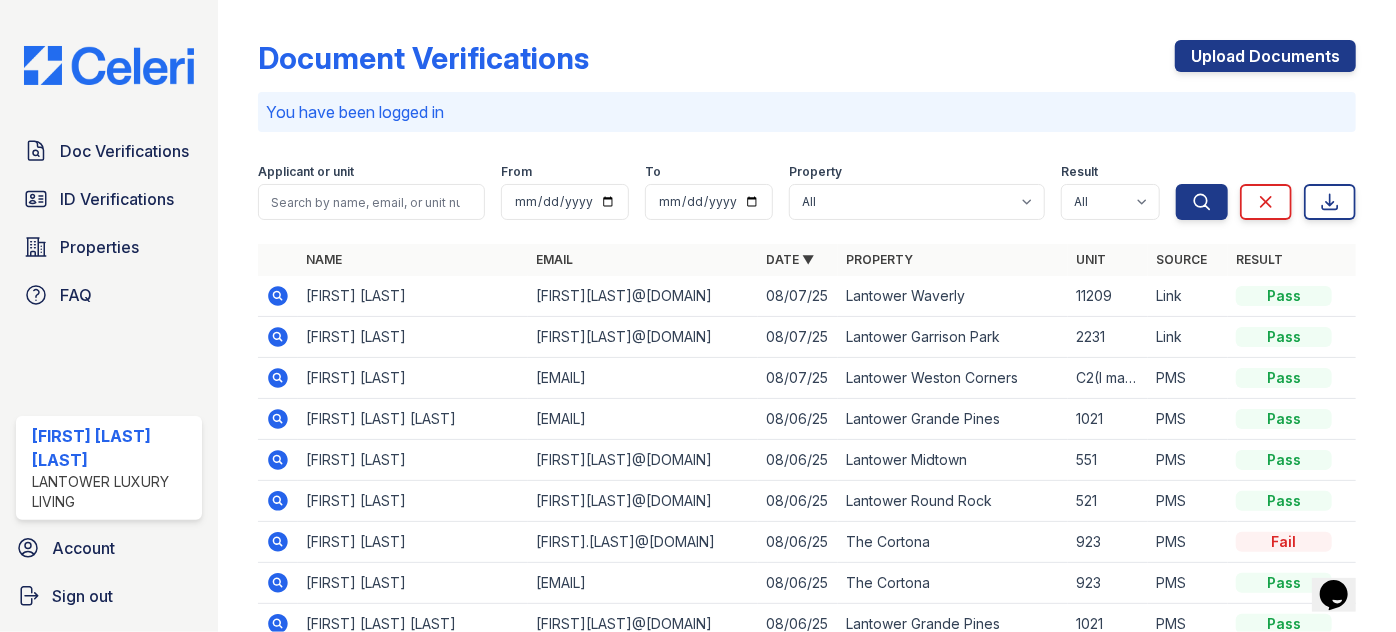 drag, startPoint x: 360, startPoint y: 184, endPoint x: 370, endPoint y: 181, distance: 10.440307 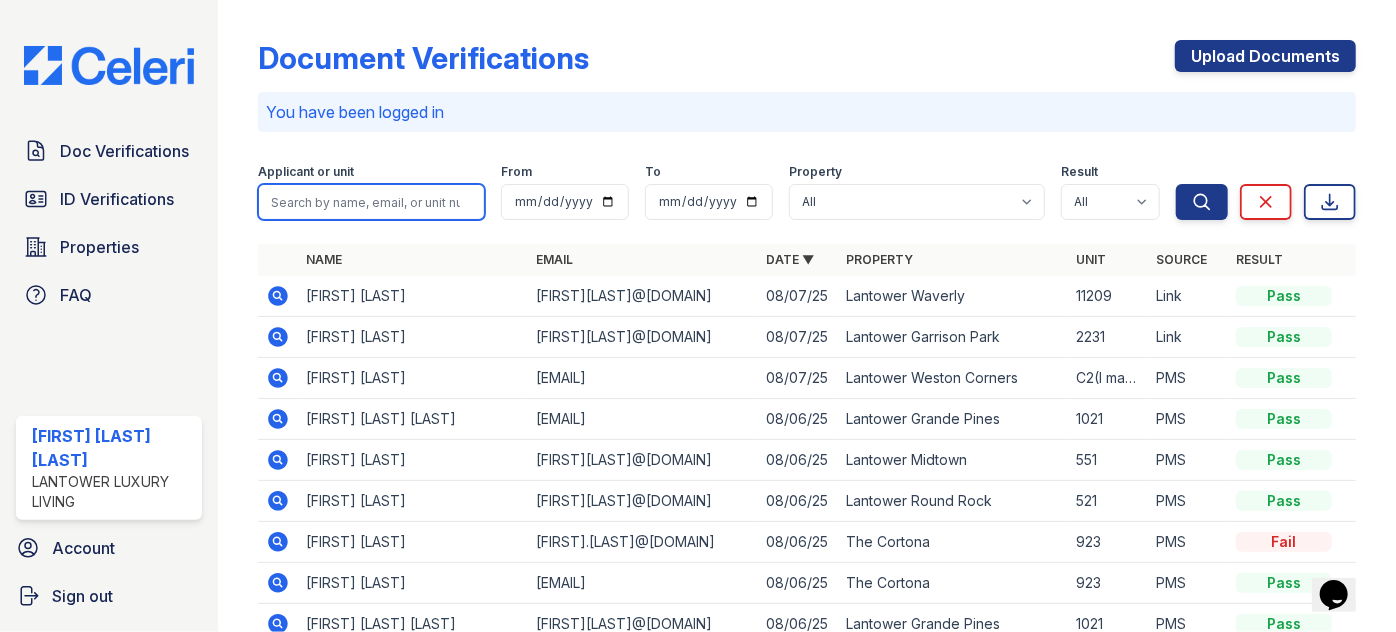 click at bounding box center [371, 202] 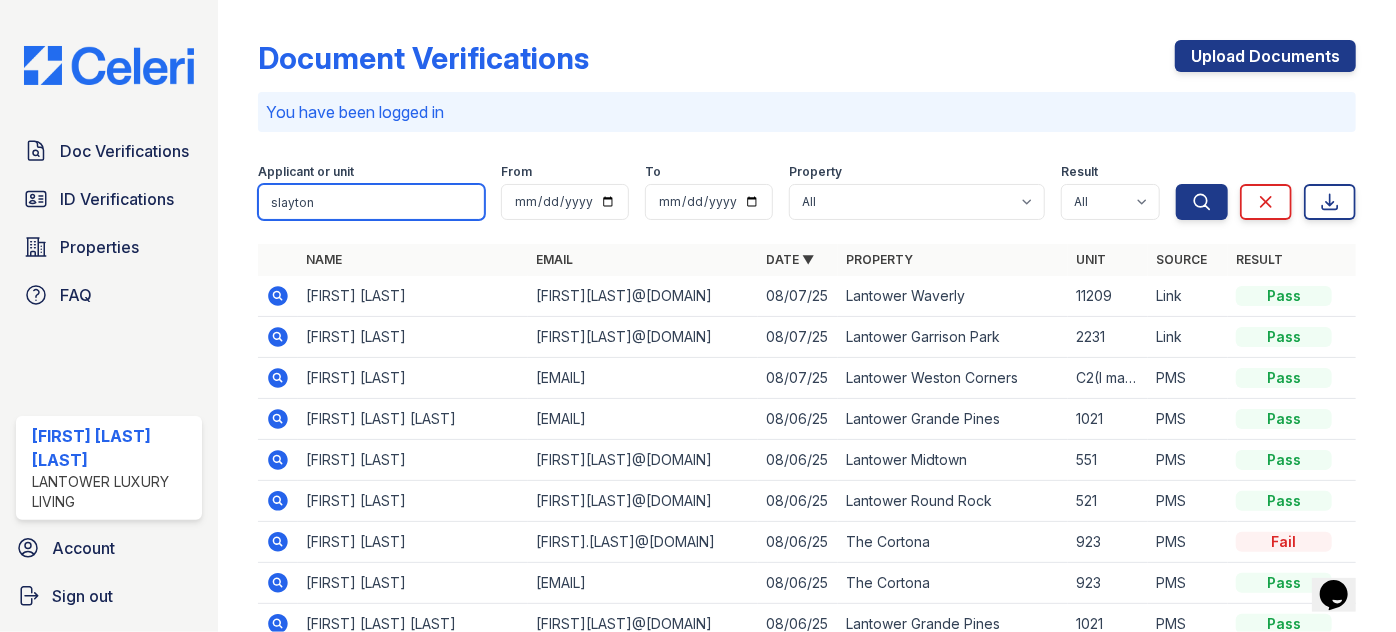type on "slayton" 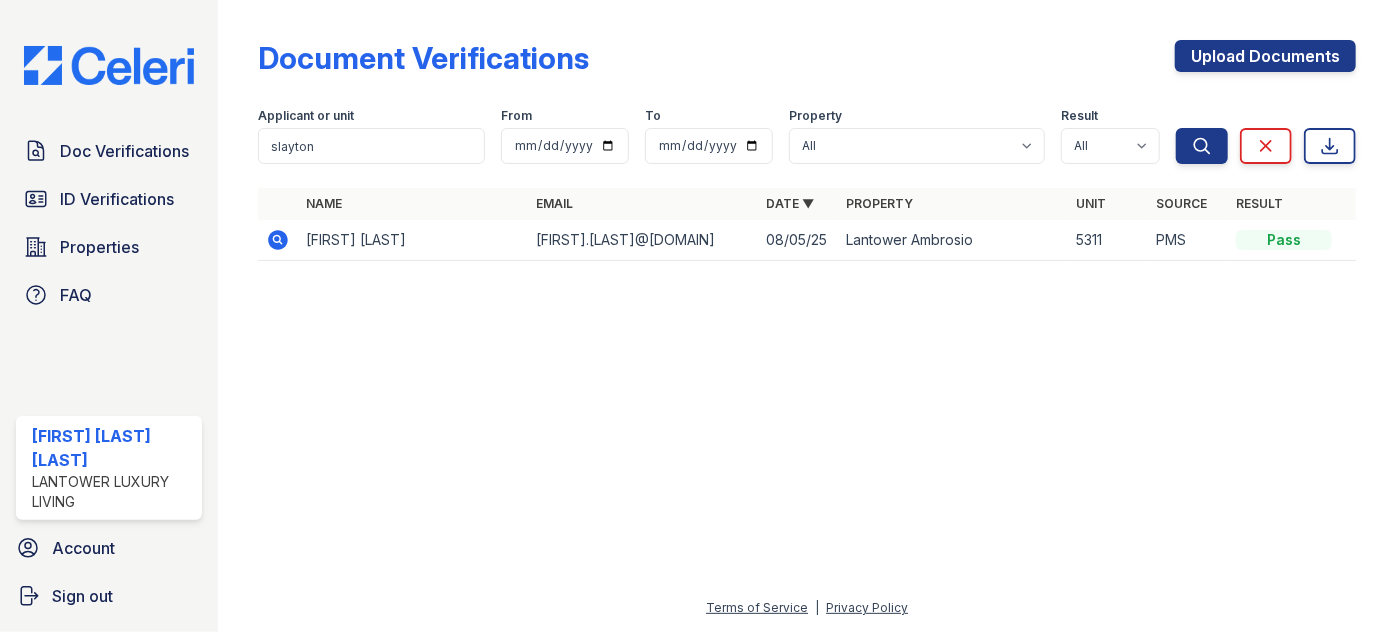 click 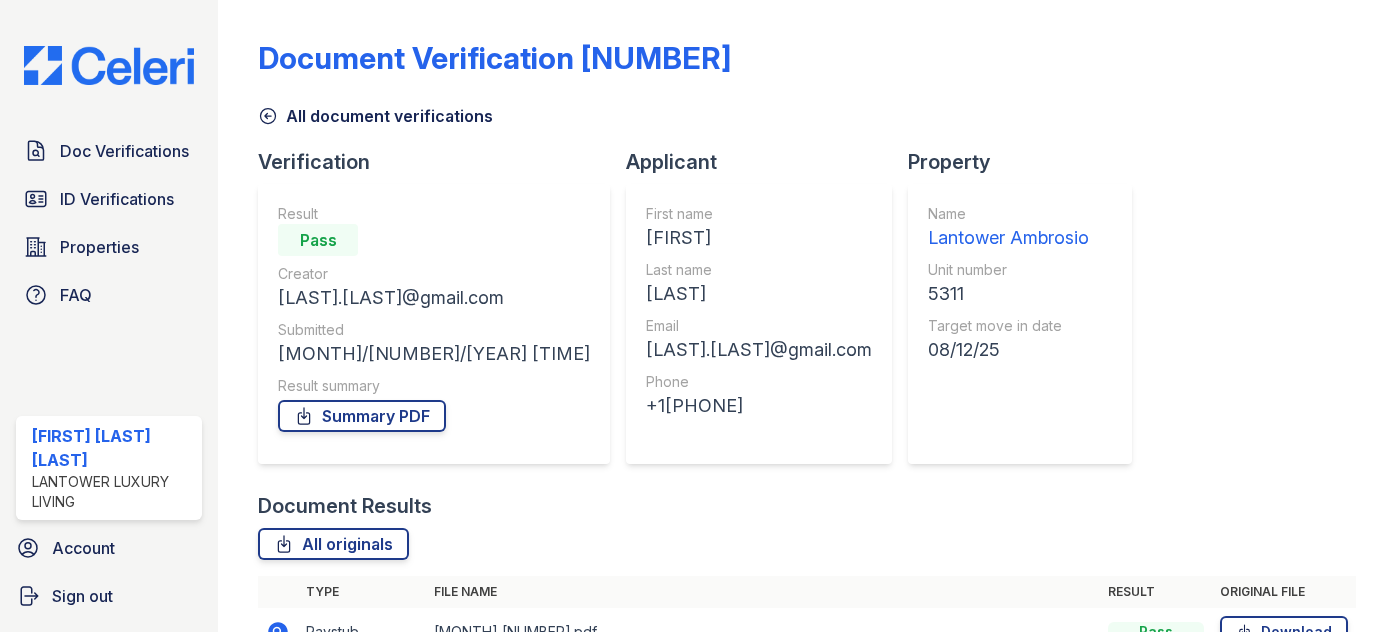 scroll, scrollTop: 0, scrollLeft: 0, axis: both 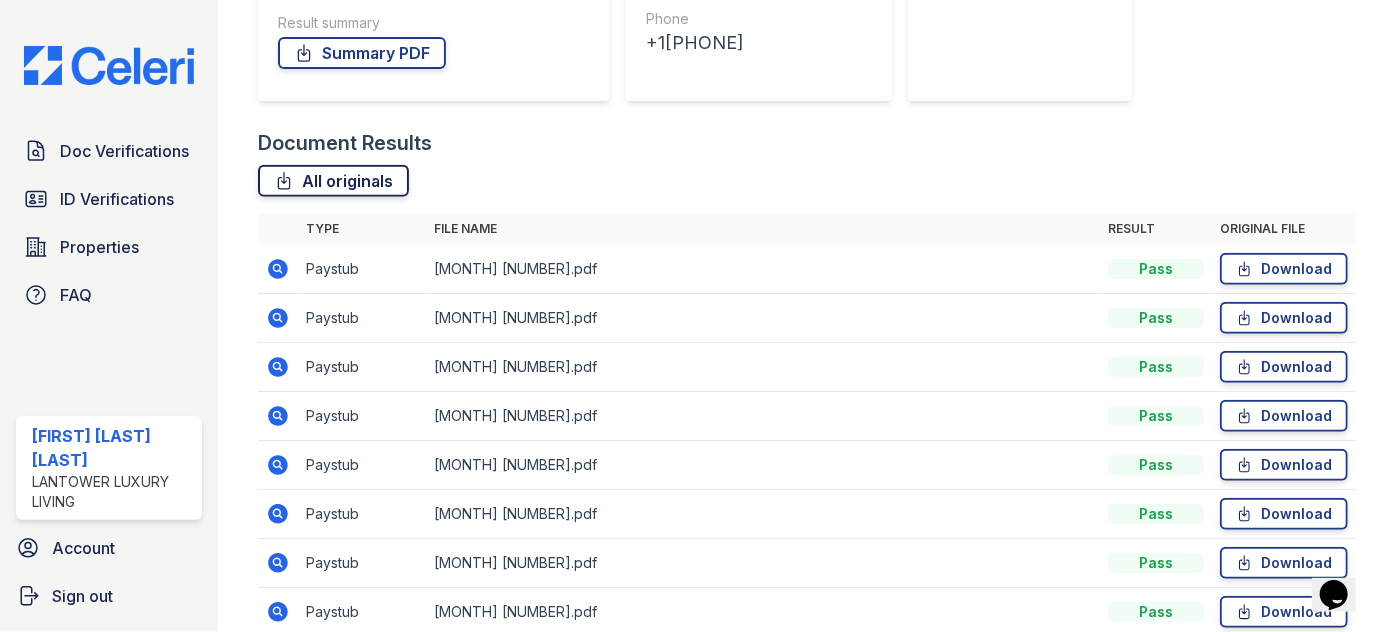 click on "All originals" at bounding box center [333, 181] 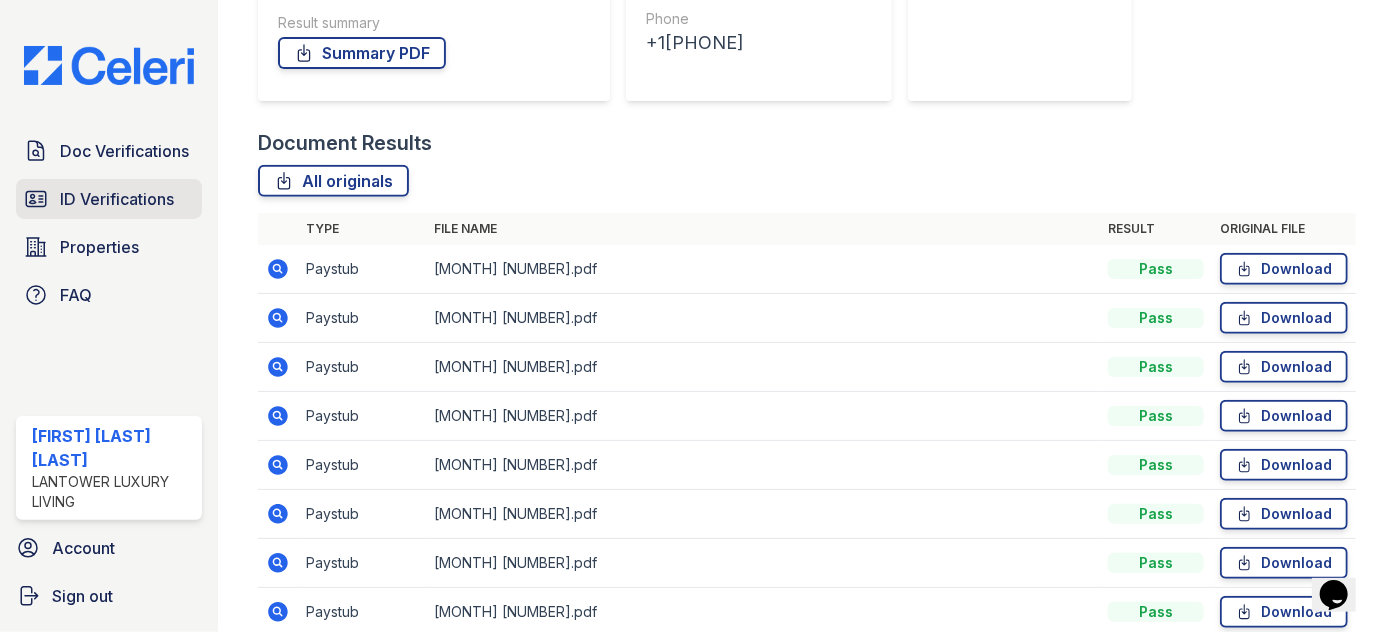 click on "ID Verifications" at bounding box center [117, 199] 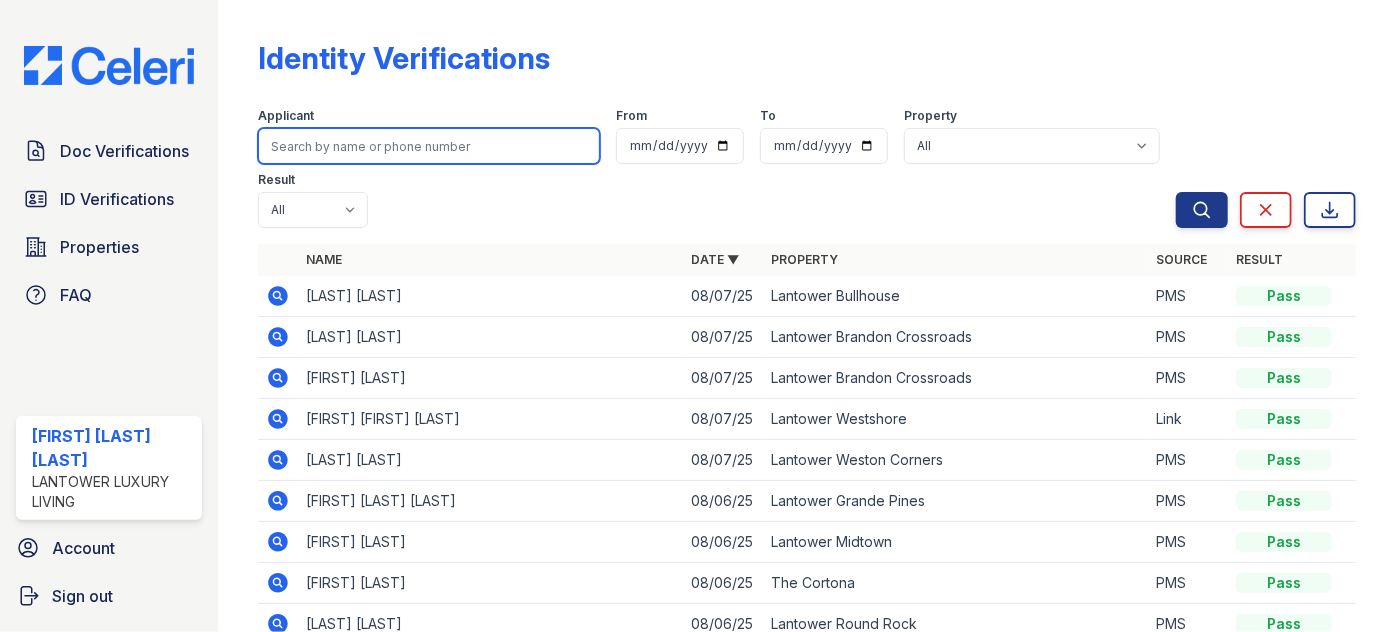click on "Applicant
From
To
Property
All
Lantower Ambrosio
Lantower Asturia
Lantower Brandon Crossroads
Lantower Bullhouse
Lantower Cypress Creek
Lantower Edgewater
Lantower Garrison Park
Lantower Grande Flats
Lantower Grande Pines
Lantower Legacy Lakes
Lantower Midtown
Lantower Round Rock
Lantower Techridge
Lantower Waverly
Lantower West Love
Lantower Weston Corners
Lantower Westshore
Realm at Patterson Place
Residences at the Collection
South Side on Lamar
The Cortona
Tortuga Bay
Result
All
Pass
Fail
Caution
Resubmit
Search
Clear
Export
Search
Clear" at bounding box center [807, 164] 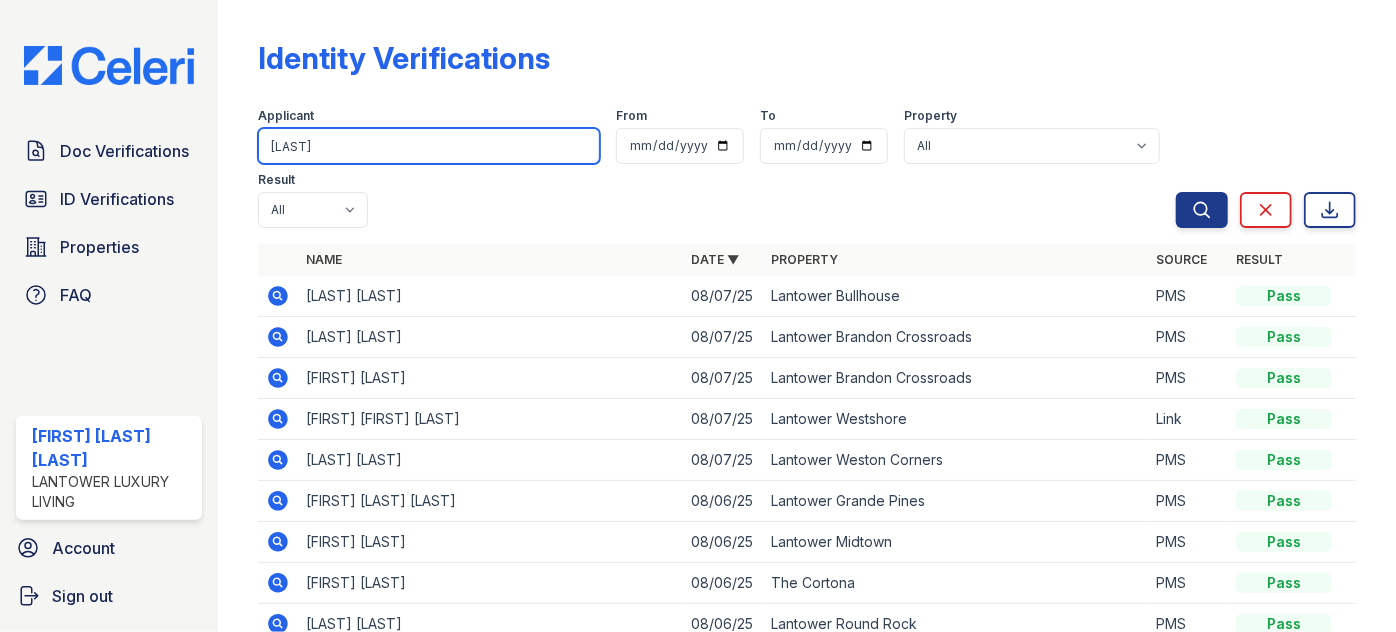 type on "[LAST]" 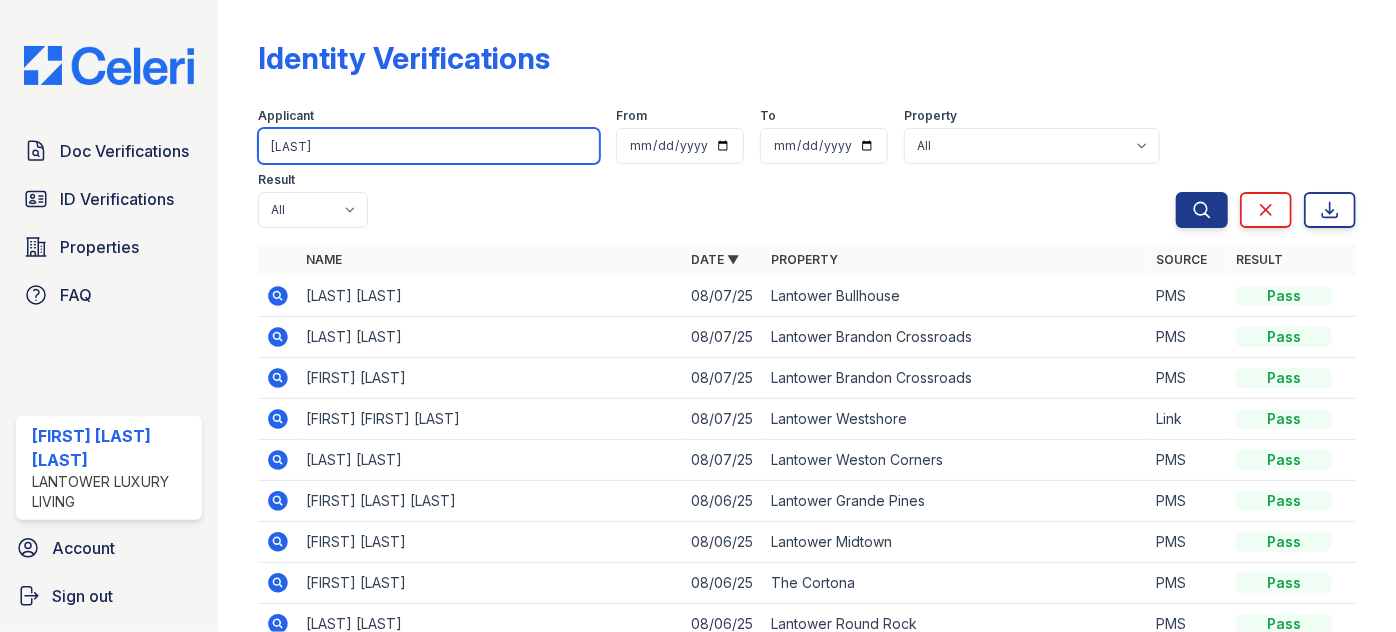 click on "Search" at bounding box center (1202, 210) 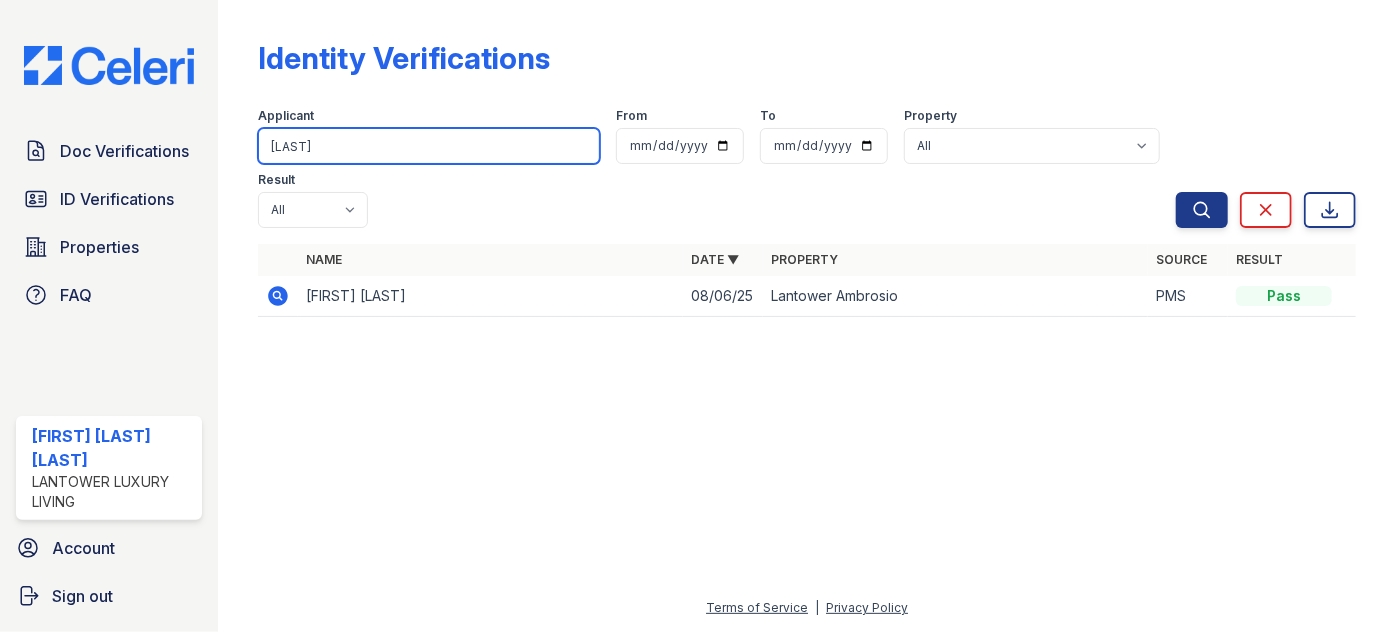 drag, startPoint x: 249, startPoint y: 164, endPoint x: 165, endPoint y: 176, distance: 84.85281 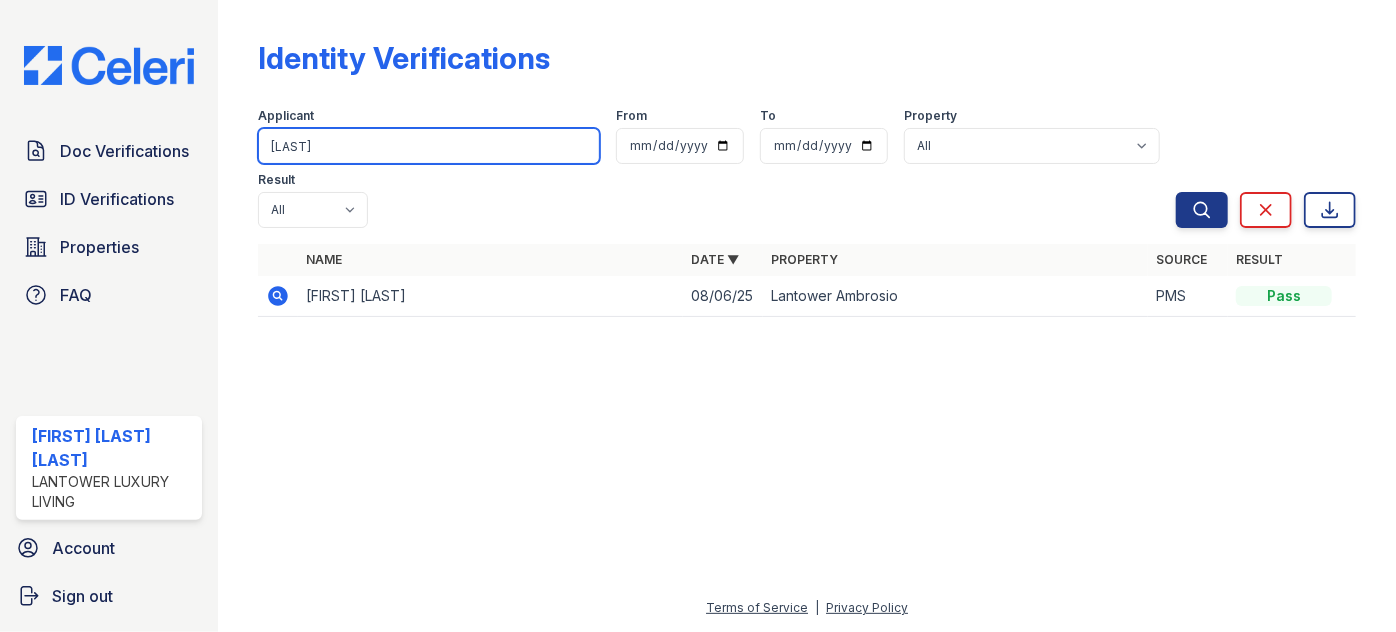click on "Doc Verifications
ID Verifications
Properties
FAQ
[FIRST] [LAST] [LAST]
Lantower Luxury Living
Account
Sign out
Identity Verifications
Filter
Applicant
[LAST]
From
To
Property
All
Lantower Ambrosio
Lantower Asturia
Lantower Brandon Crossroads
Lantower Bullhouse
Lantower Cypress Creek
Lantower Edgewater
Lantower Garrison Park
Lantower Grande Flats
Lantower Grande Pines
Lantower Legacy Lakes
Lantower Midtown
Lantower Round Rock
Lantower Techridge
Lantower Waverly
Lantower West Love
Lantower Weston Corners
Lantower Westshore
Realm at Patterson Place
Residences at Collection
South Side on Lamar" at bounding box center (698, 316) 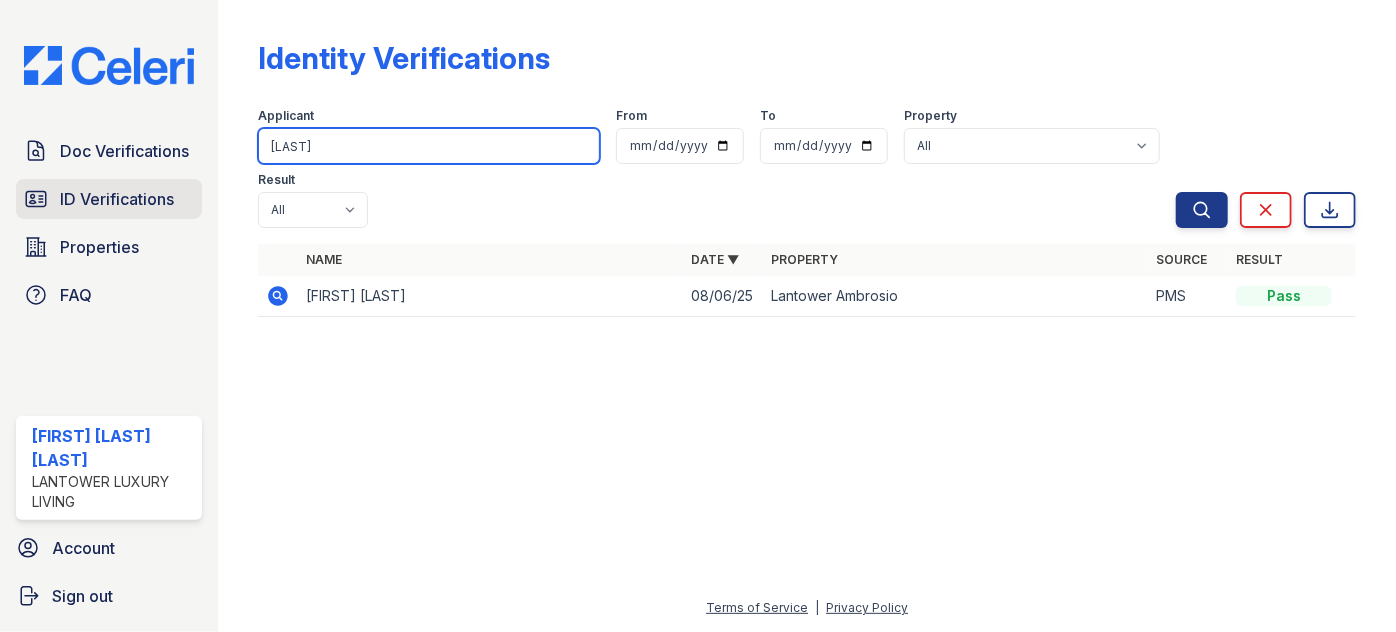 type on "[LAST]" 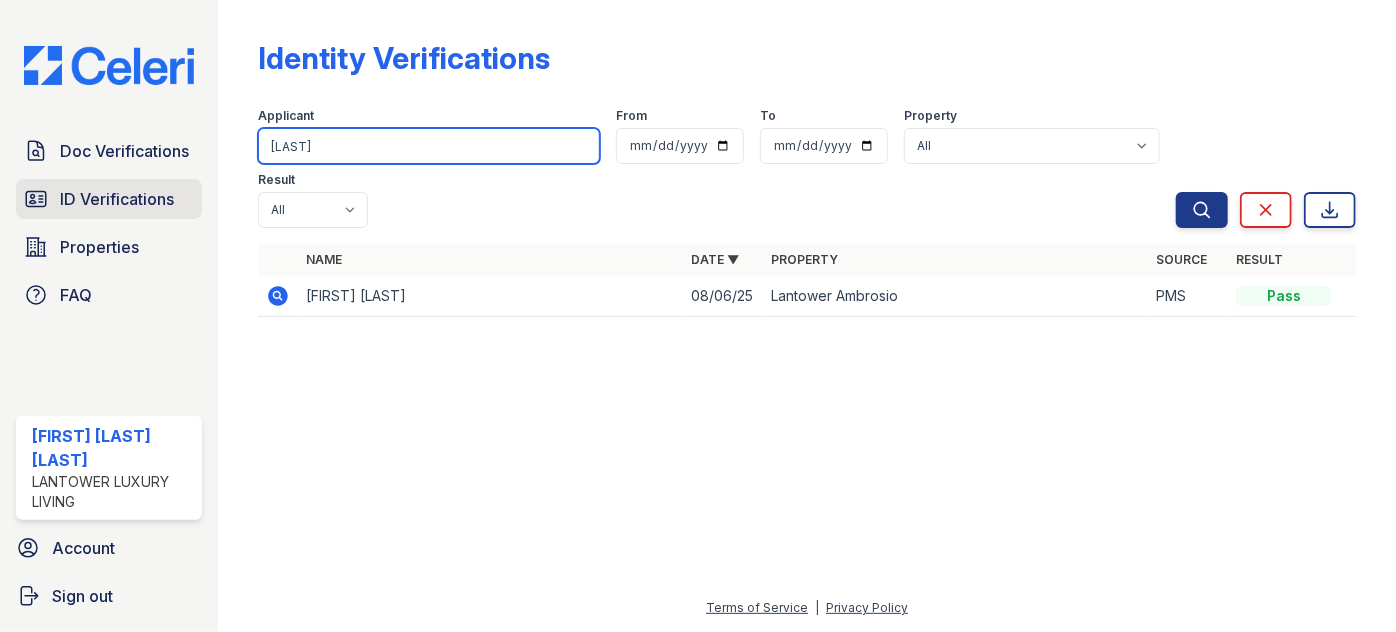 click on "Search" at bounding box center (1202, 210) 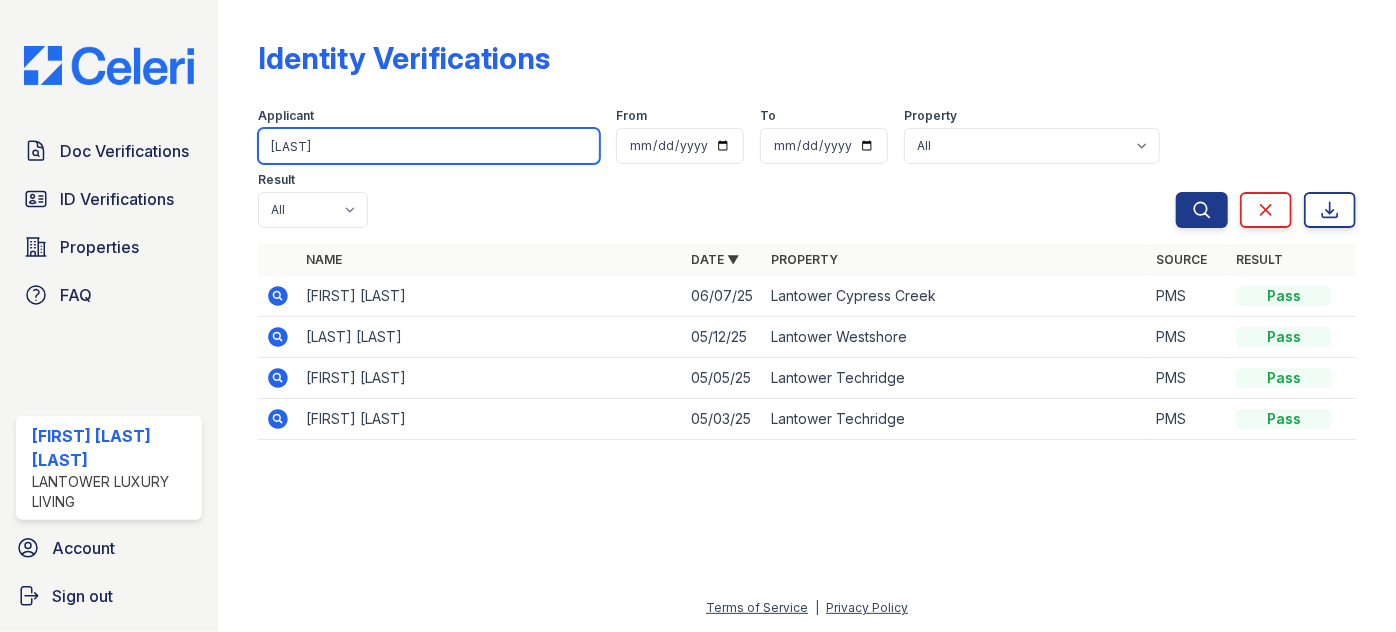 click on "[LAST]" at bounding box center [429, 146] 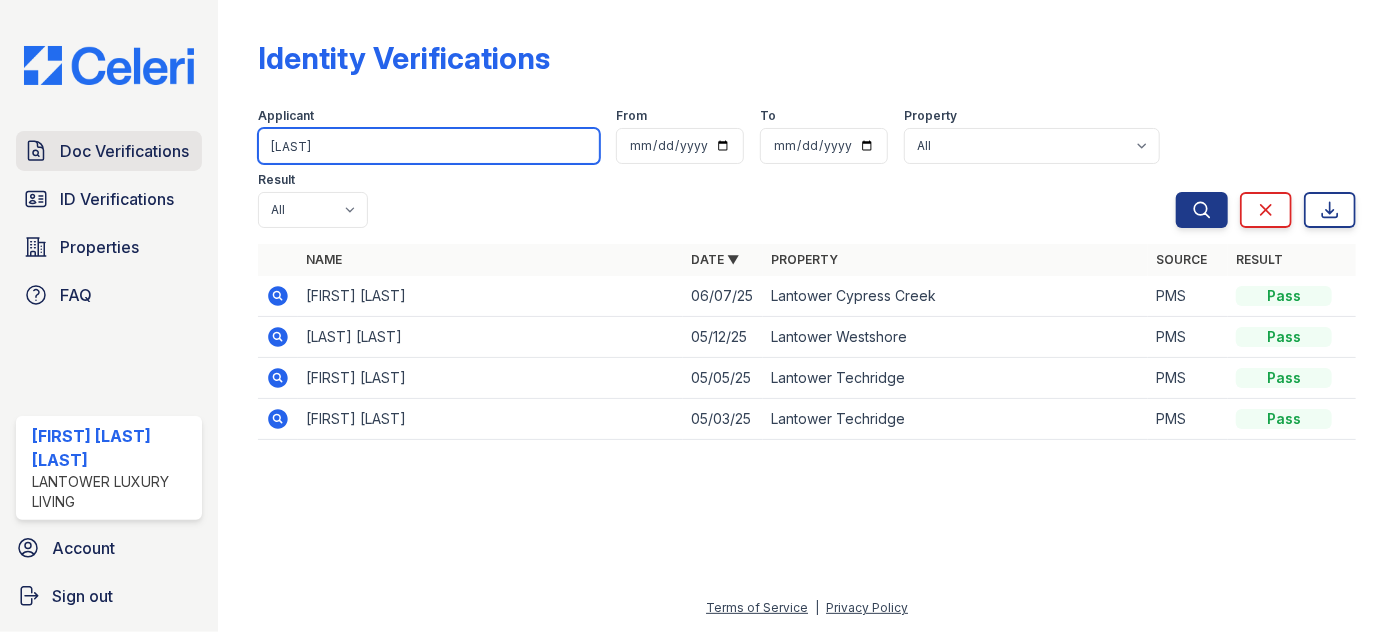 drag, startPoint x: 360, startPoint y: 148, endPoint x: 193, endPoint y: 156, distance: 167.19151 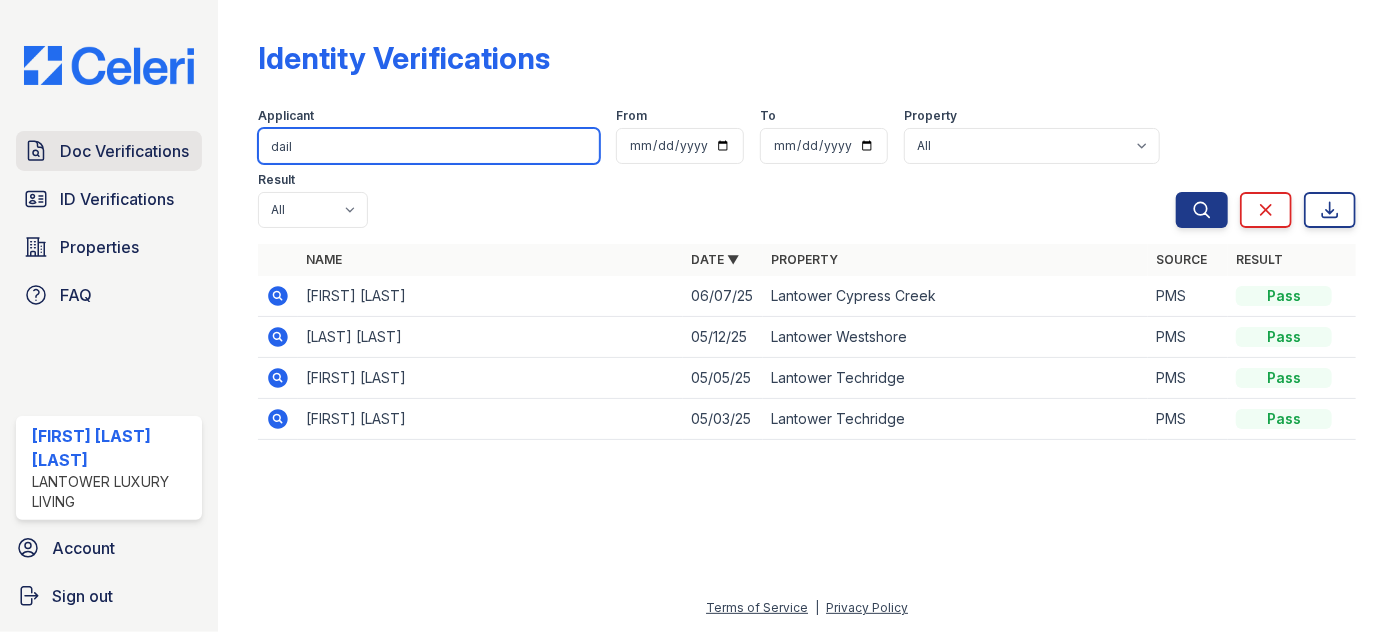 type on "dail" 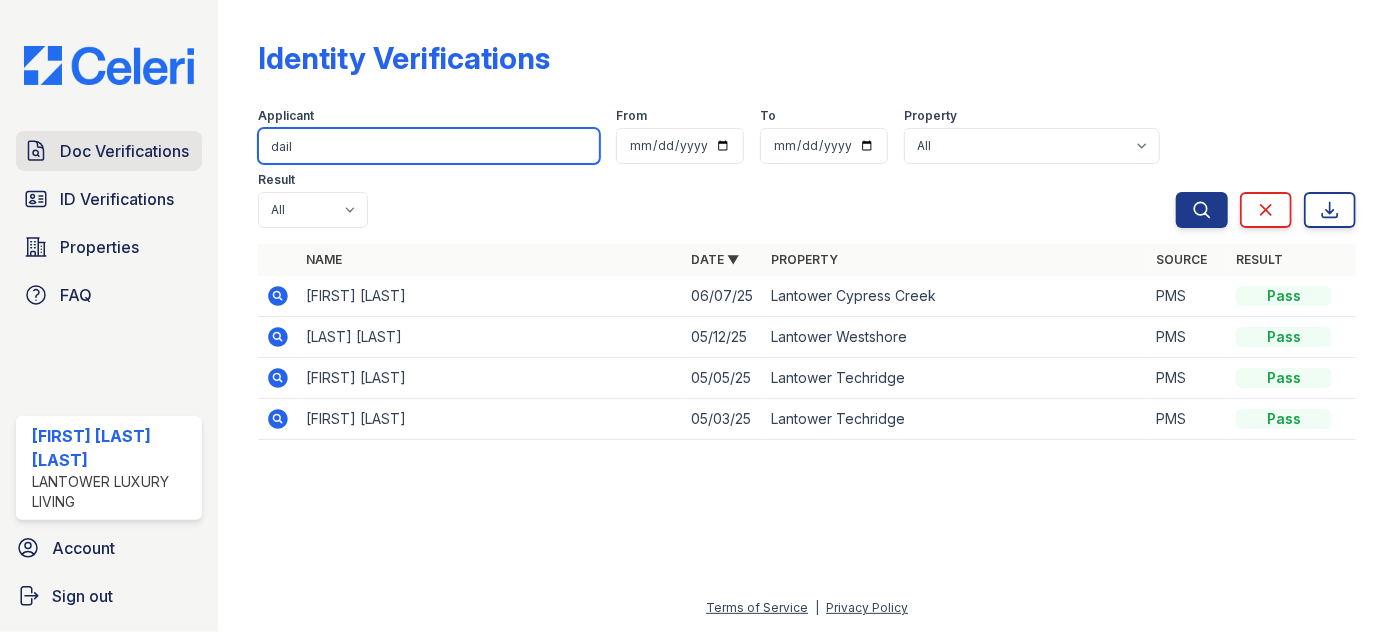click on "Search" at bounding box center (1202, 210) 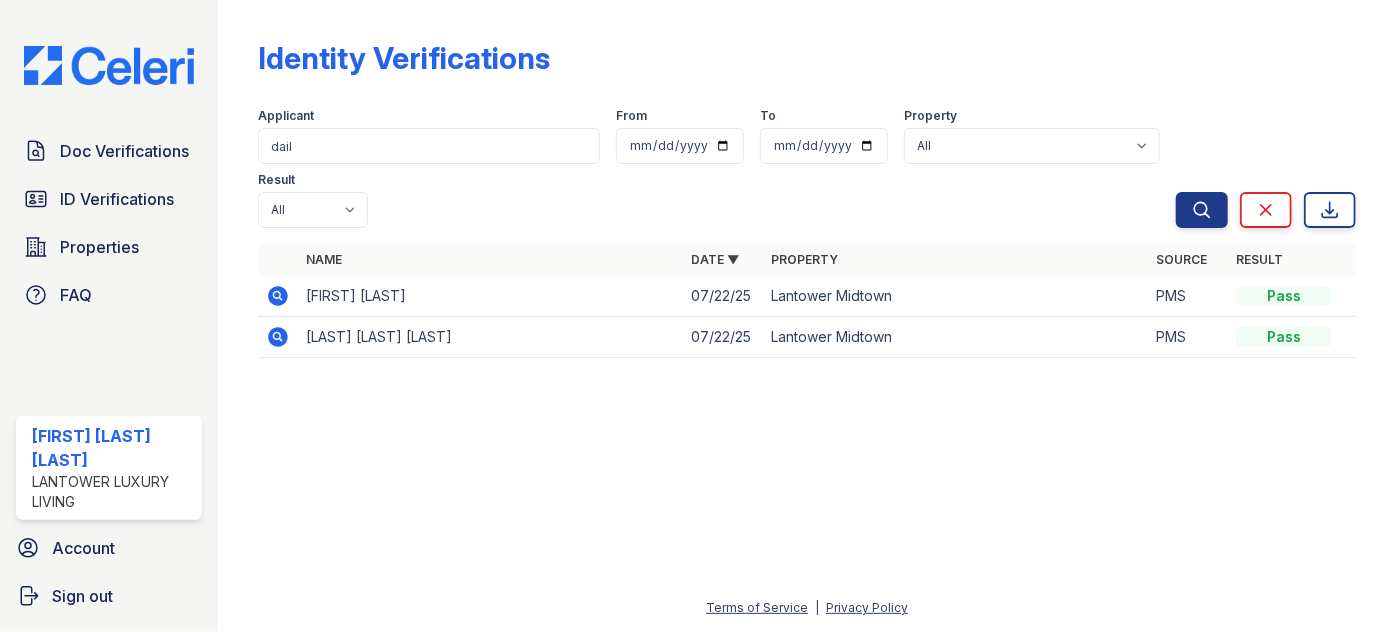 drag, startPoint x: 322, startPoint y: 168, endPoint x: 306, endPoint y: 168, distance: 16 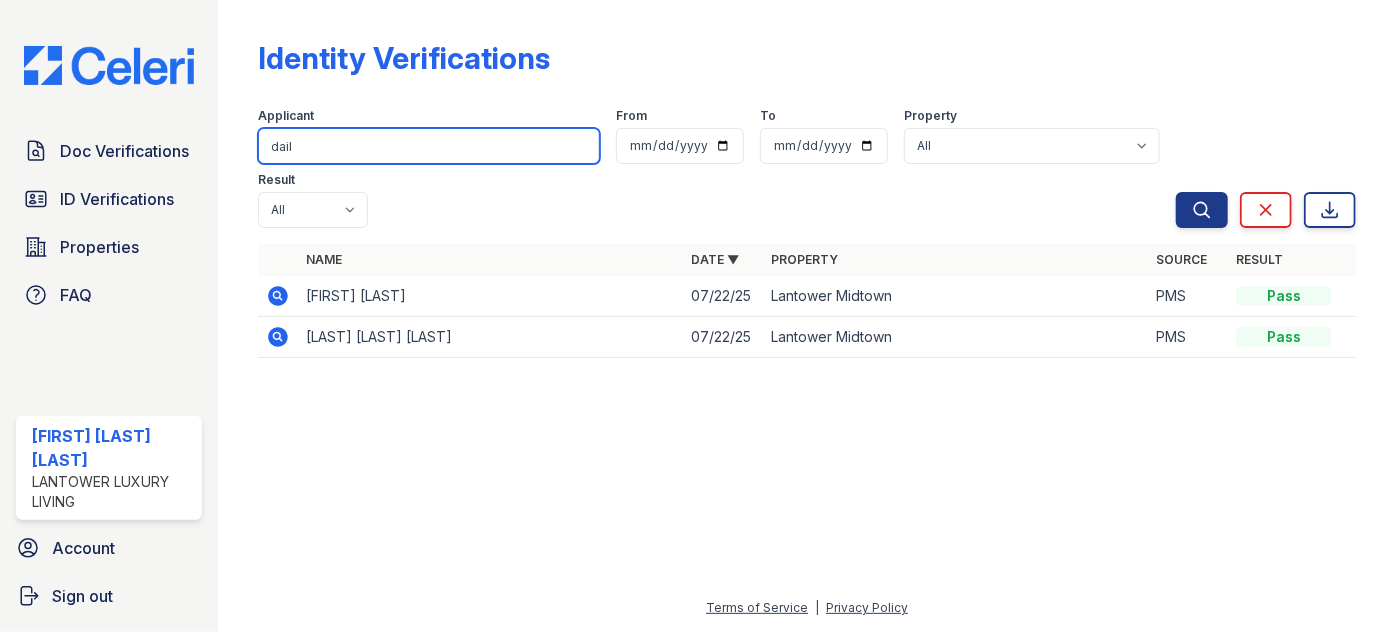 drag, startPoint x: 314, startPoint y: 163, endPoint x: 309, endPoint y: 149, distance: 14.866069 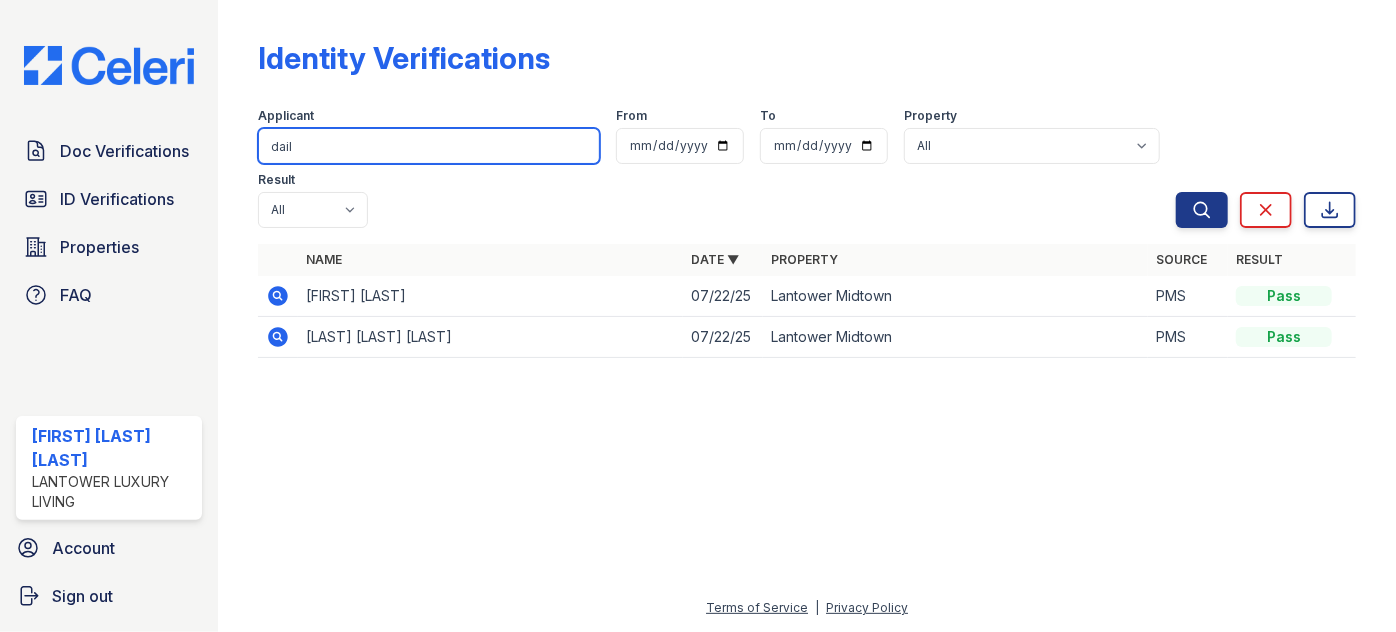 click on "dail" at bounding box center (429, 146) 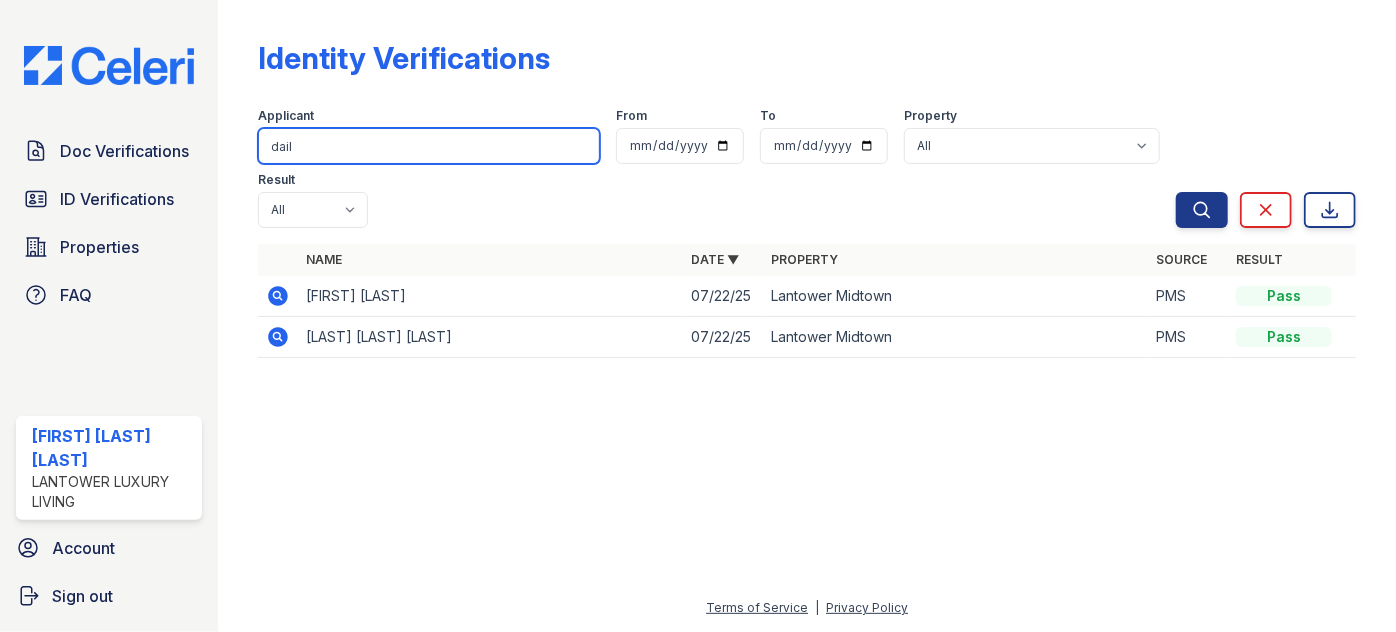 drag, startPoint x: 303, startPoint y: 132, endPoint x: 226, endPoint y: 140, distance: 77.41447 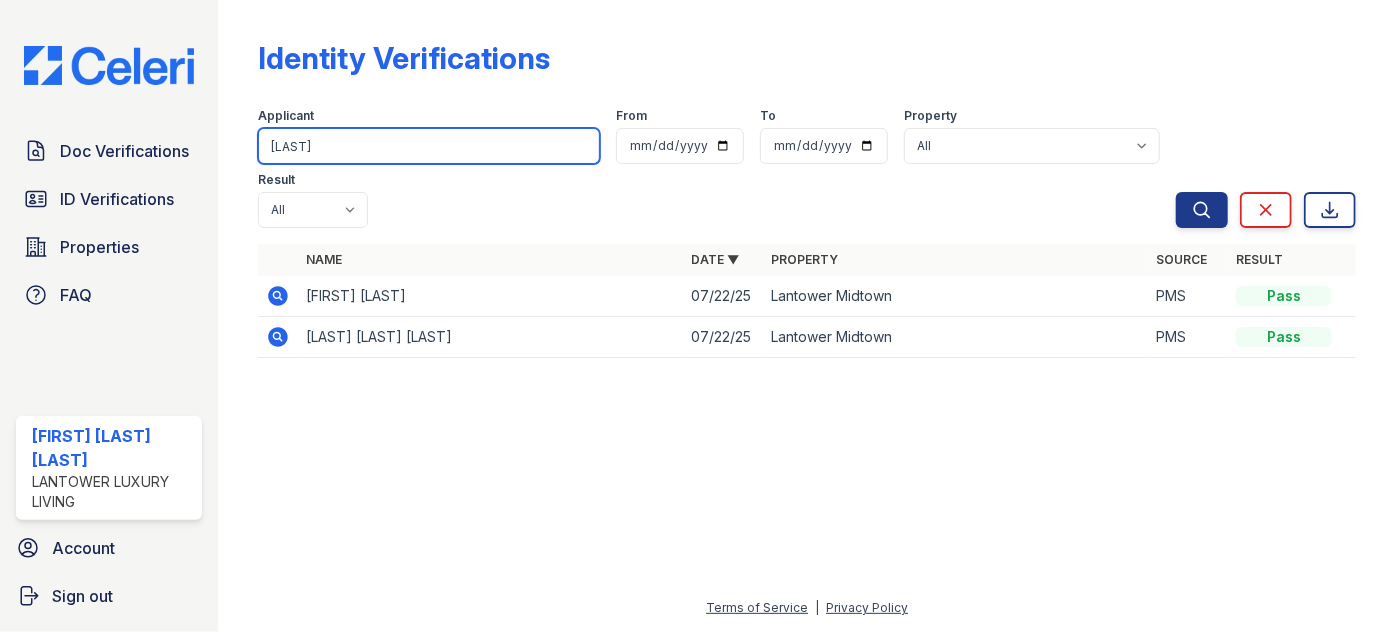 type on "[LAST]" 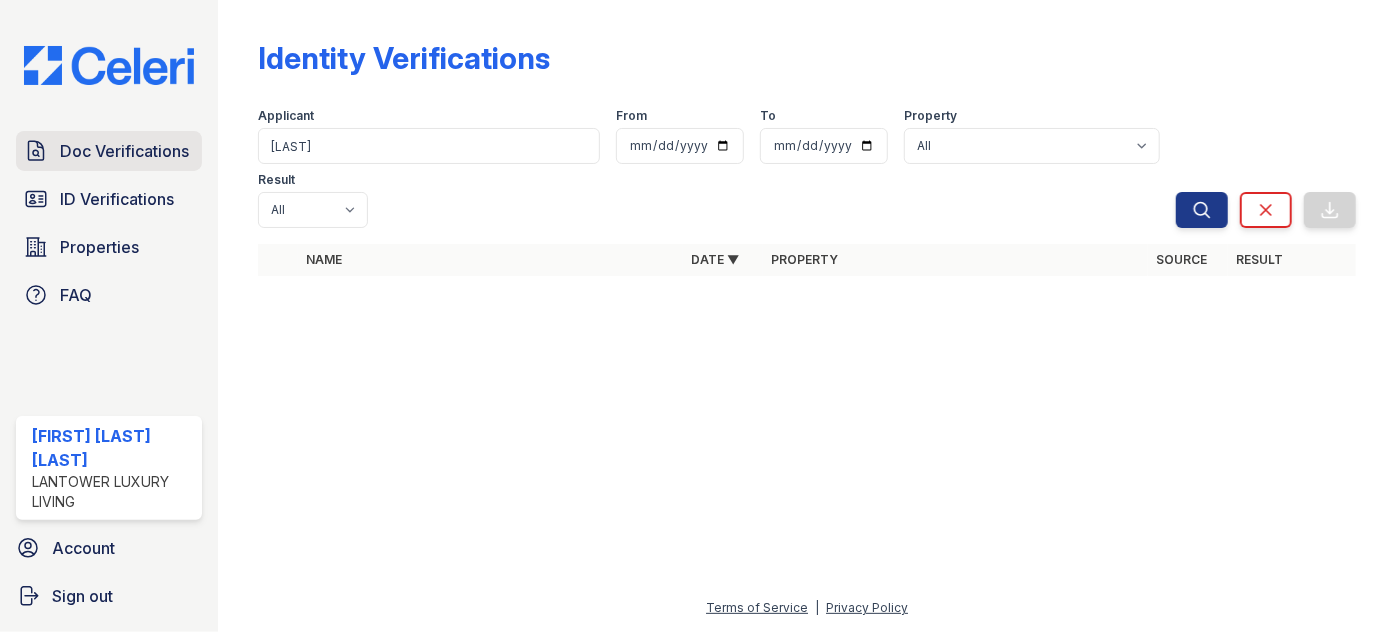 click on "Doc Verifications" at bounding box center (124, 151) 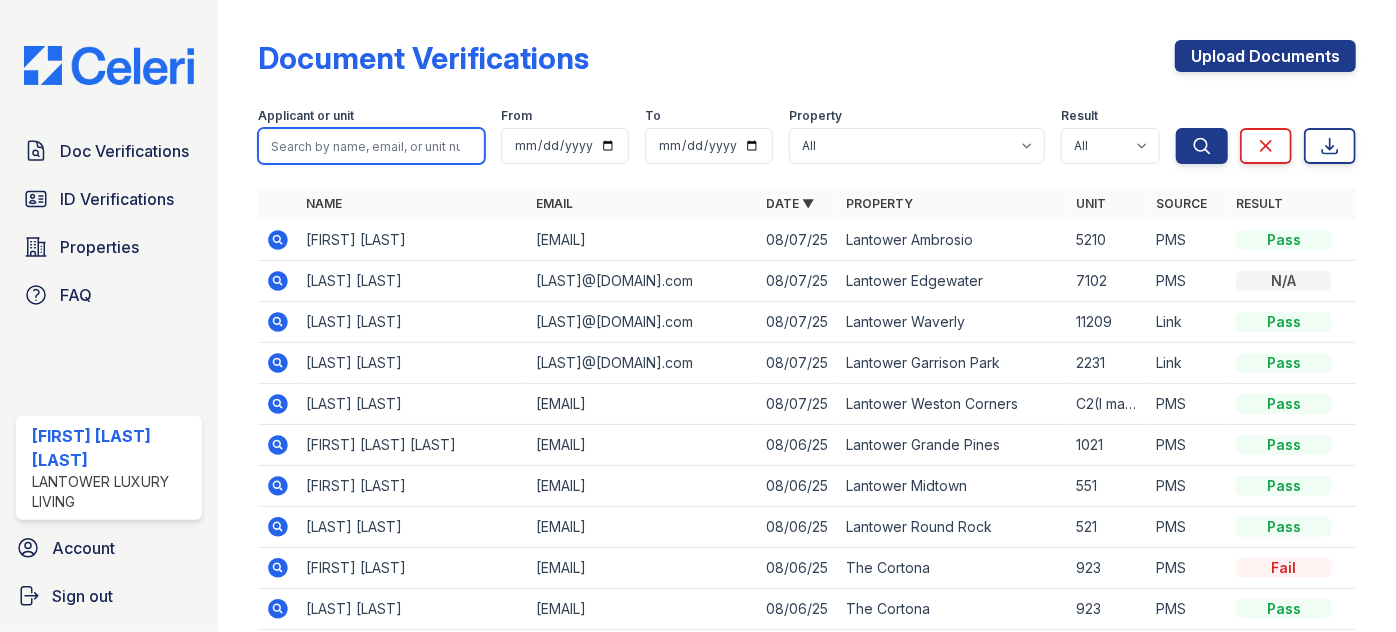 click at bounding box center [371, 146] 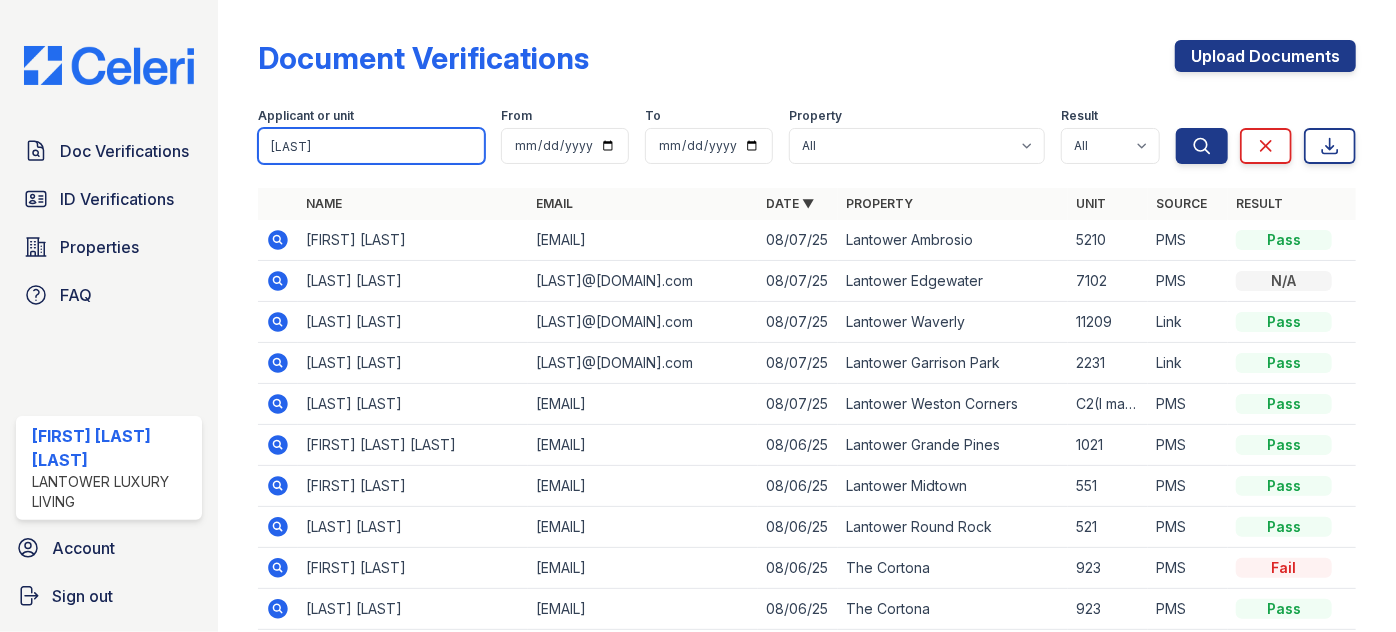 type on "[LAST]" 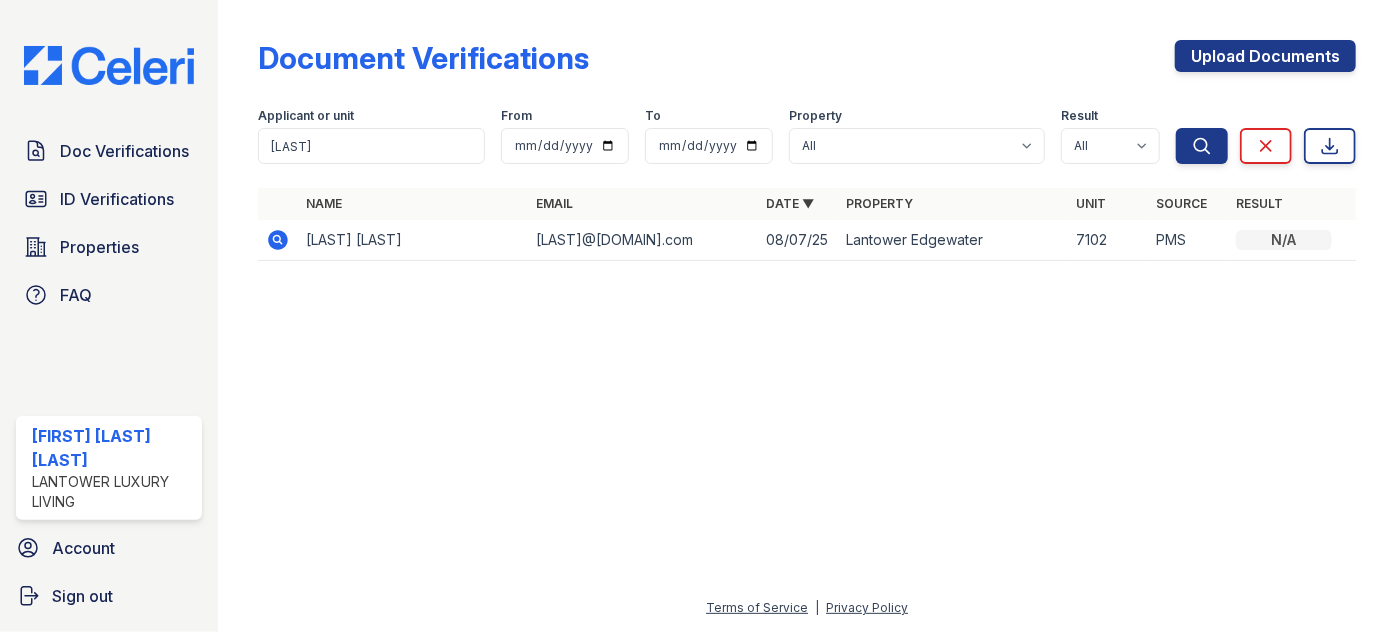 click 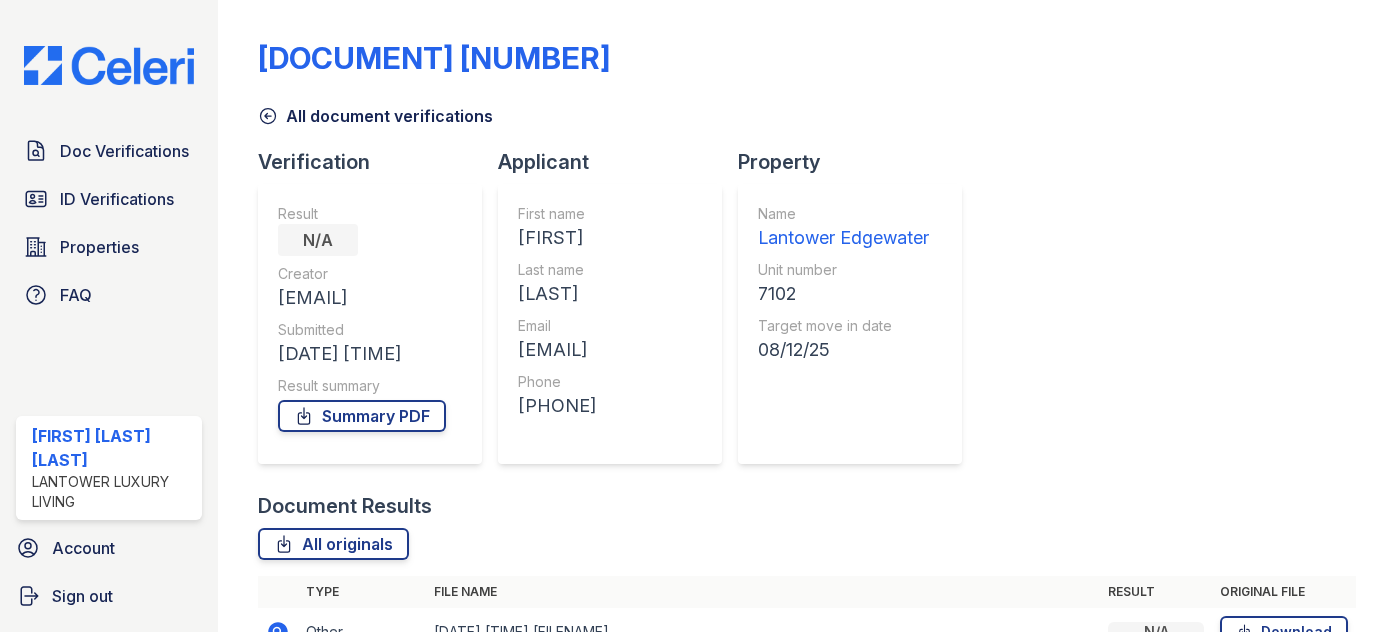 scroll, scrollTop: 0, scrollLeft: 0, axis: both 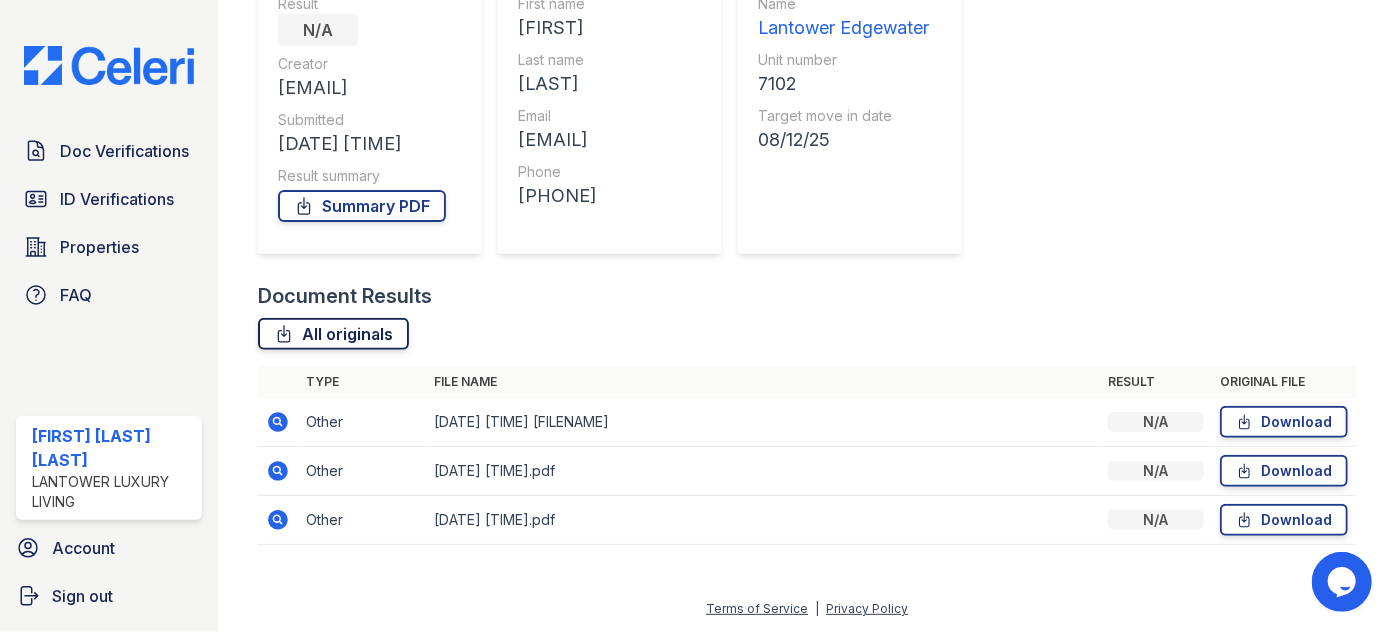 click on "All originals" at bounding box center (333, 334) 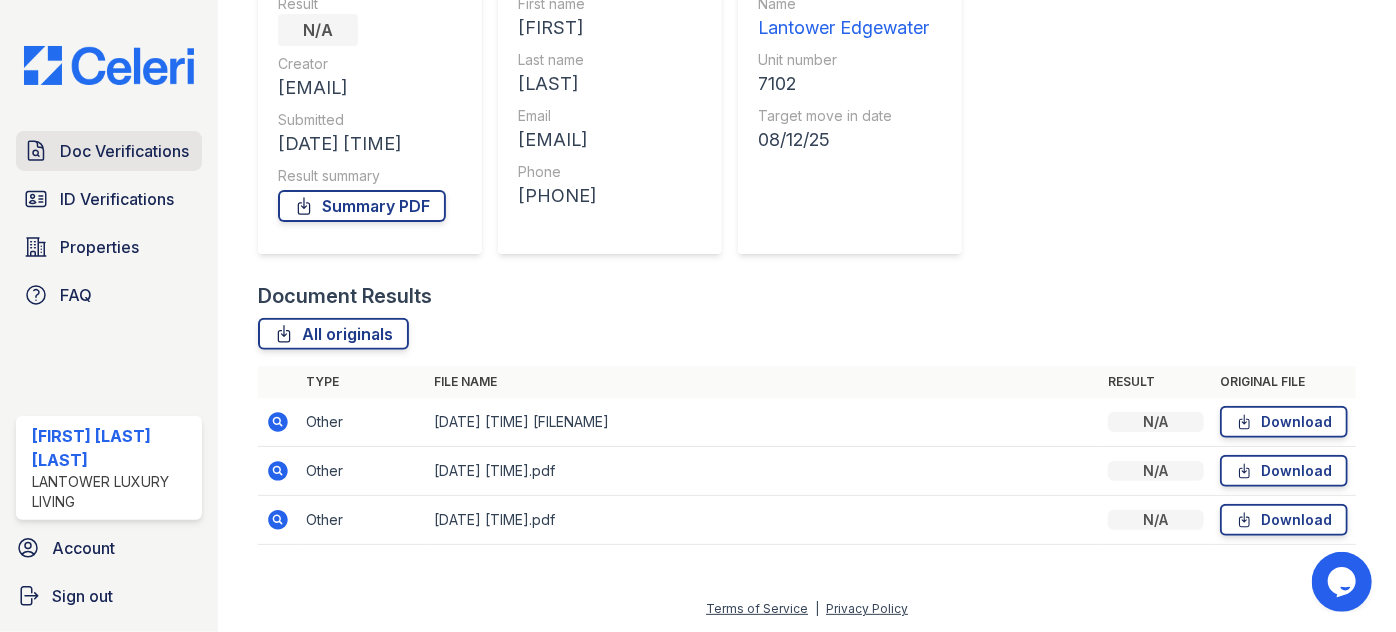 click on "Doc Verifications" at bounding box center [124, 151] 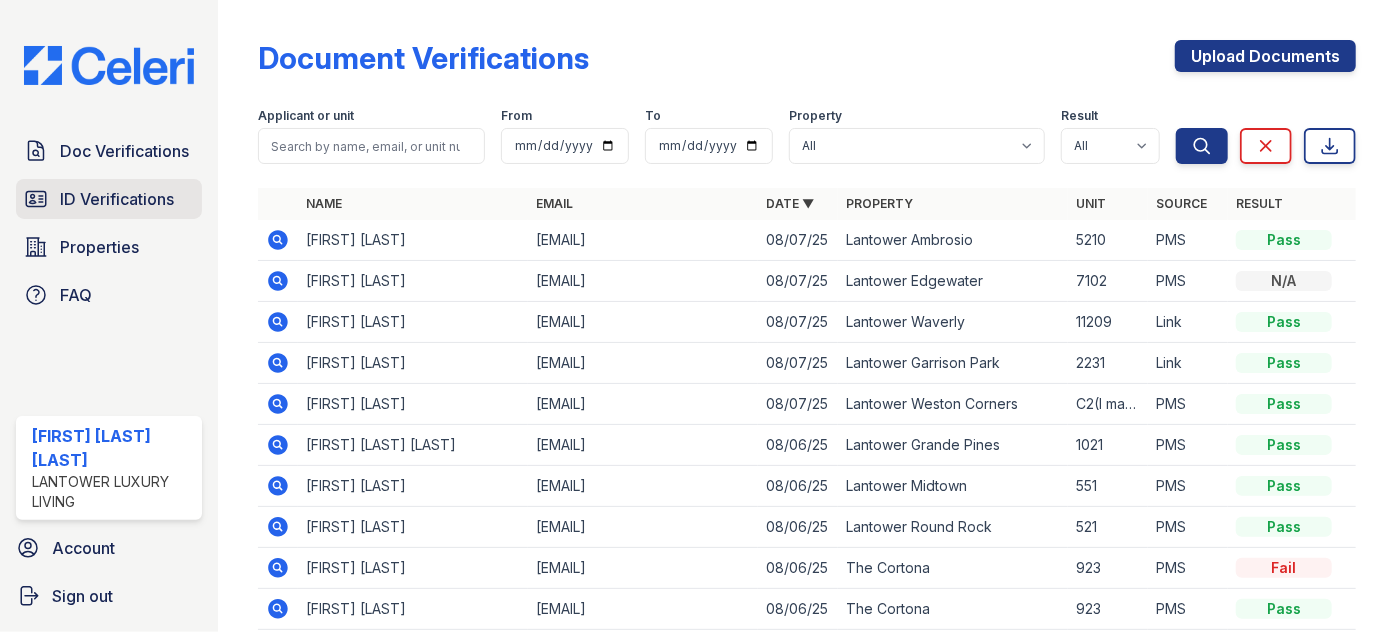 click on "ID Verifications" at bounding box center [117, 199] 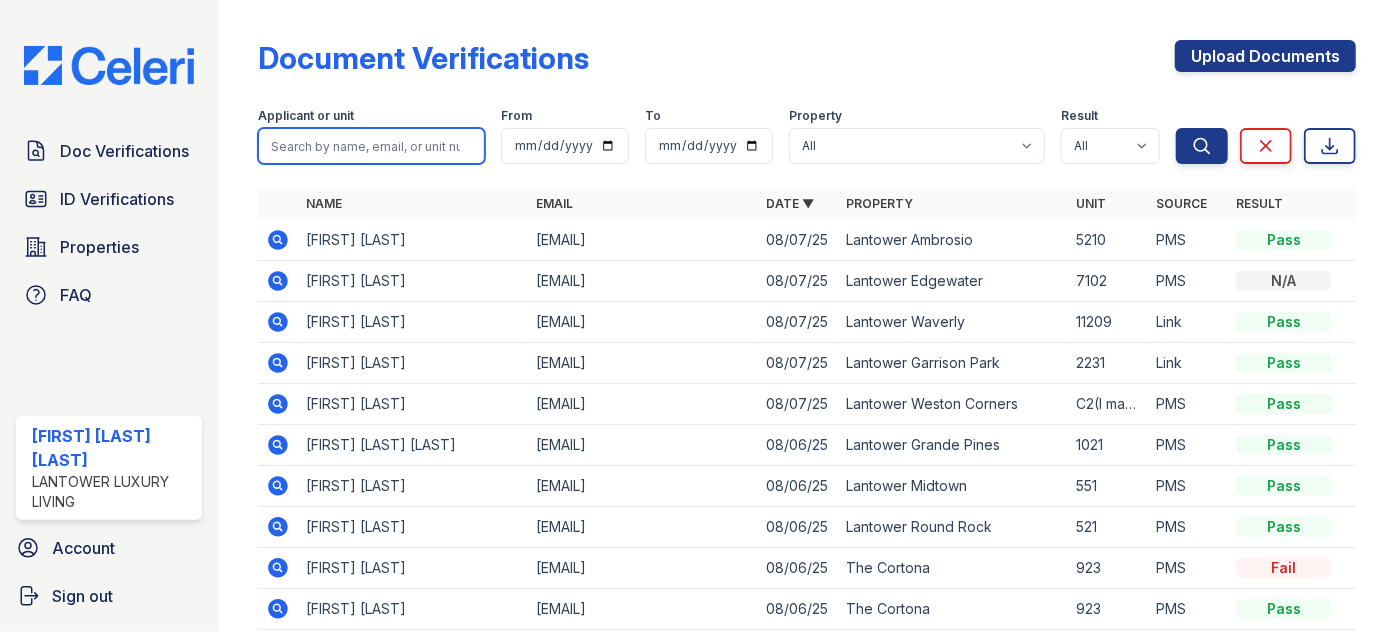 click at bounding box center (371, 146) 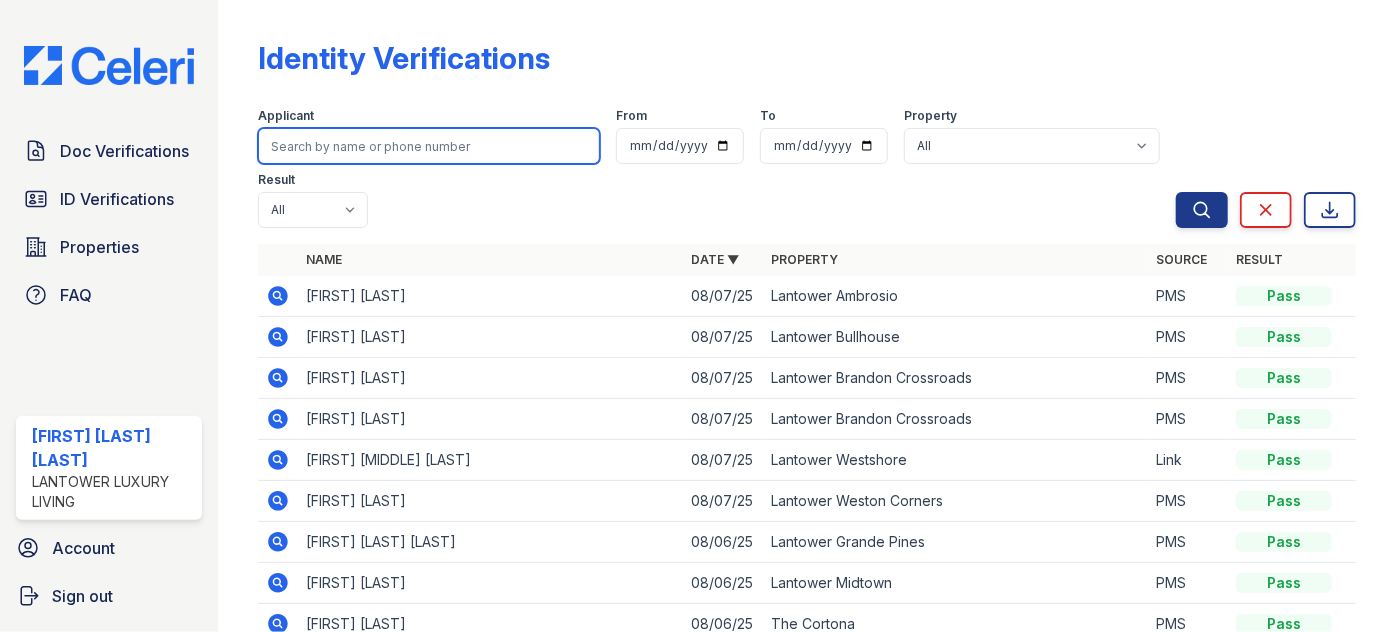 drag, startPoint x: 304, startPoint y: 156, endPoint x: 319, endPoint y: 135, distance: 25.806976 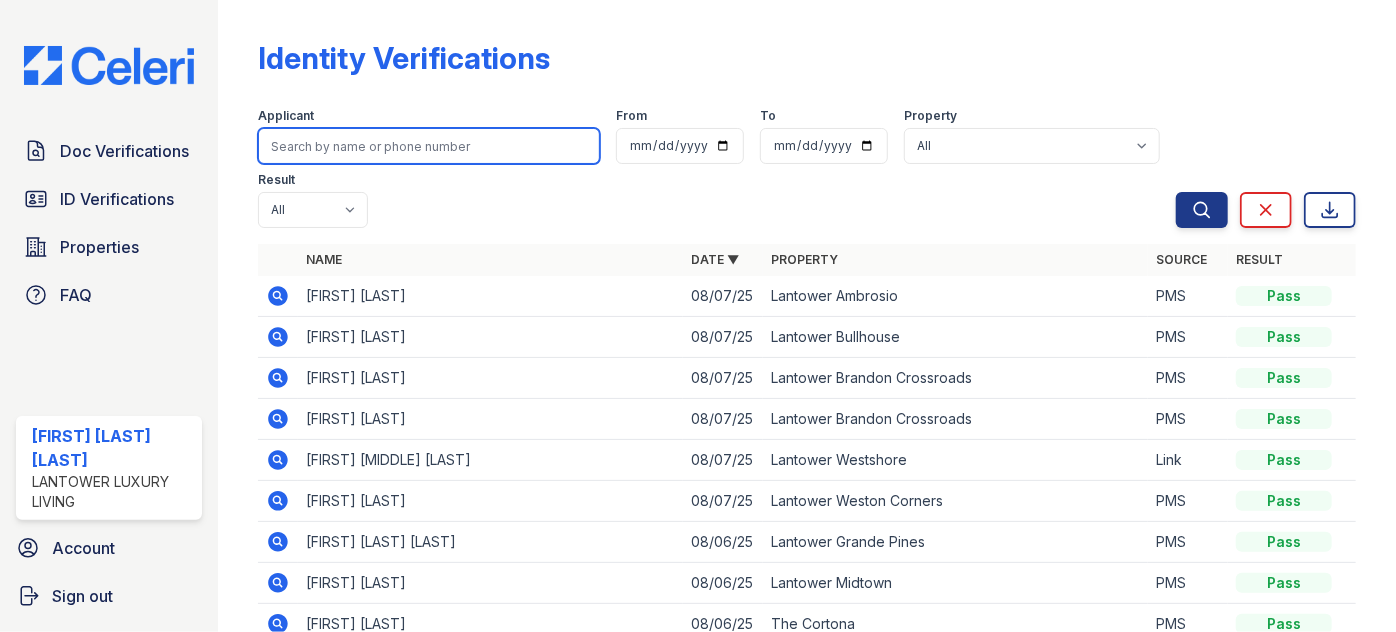 click at bounding box center [429, 146] 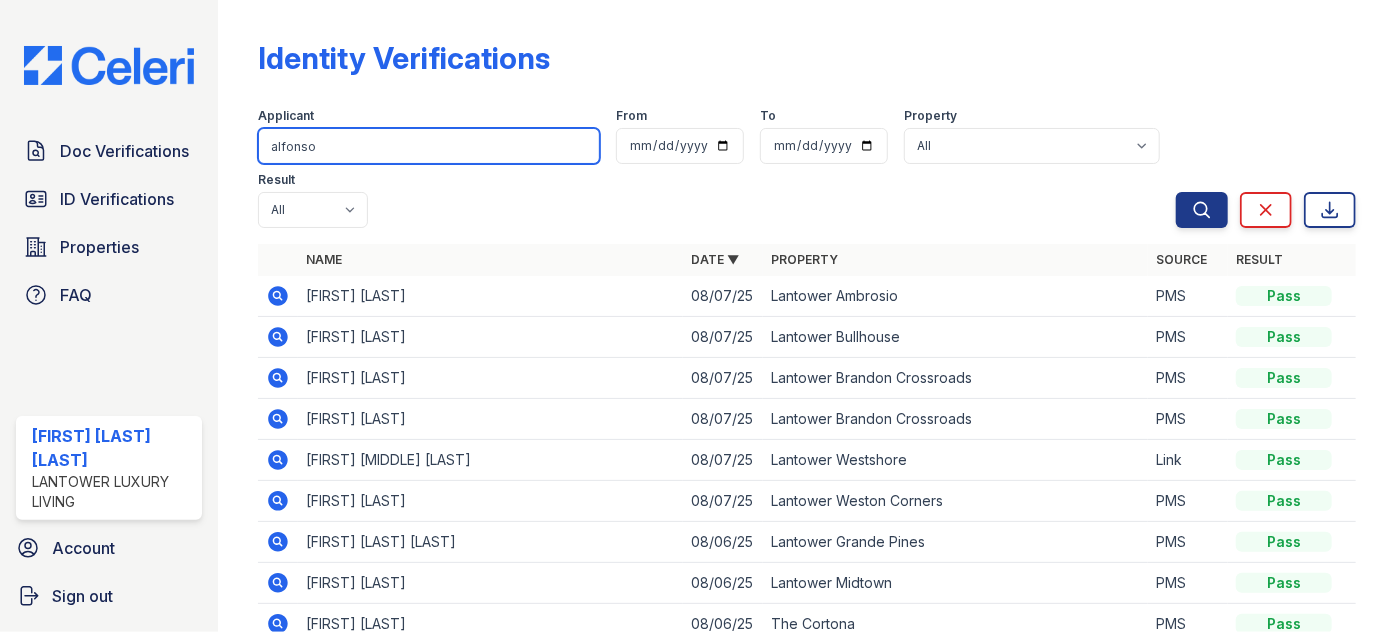 type on "alfonso" 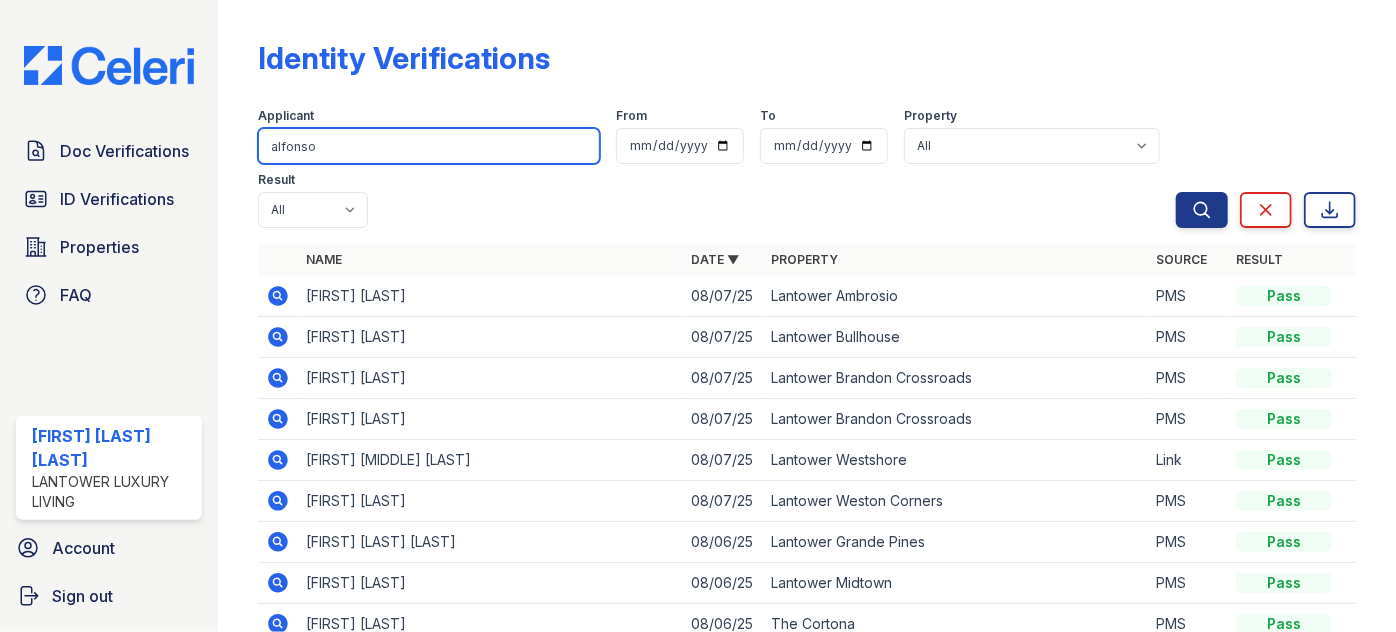 click on "Search" at bounding box center (1202, 210) 